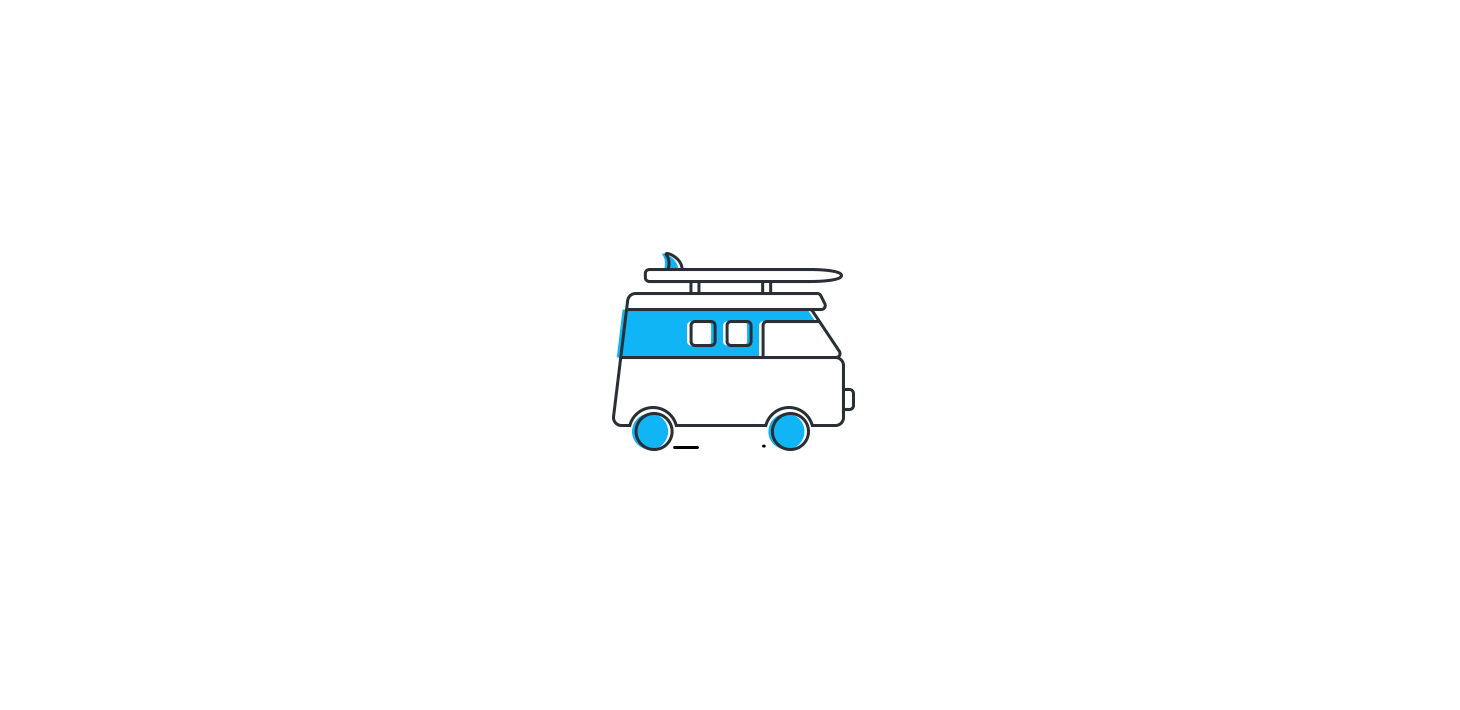 scroll, scrollTop: 0, scrollLeft: 0, axis: both 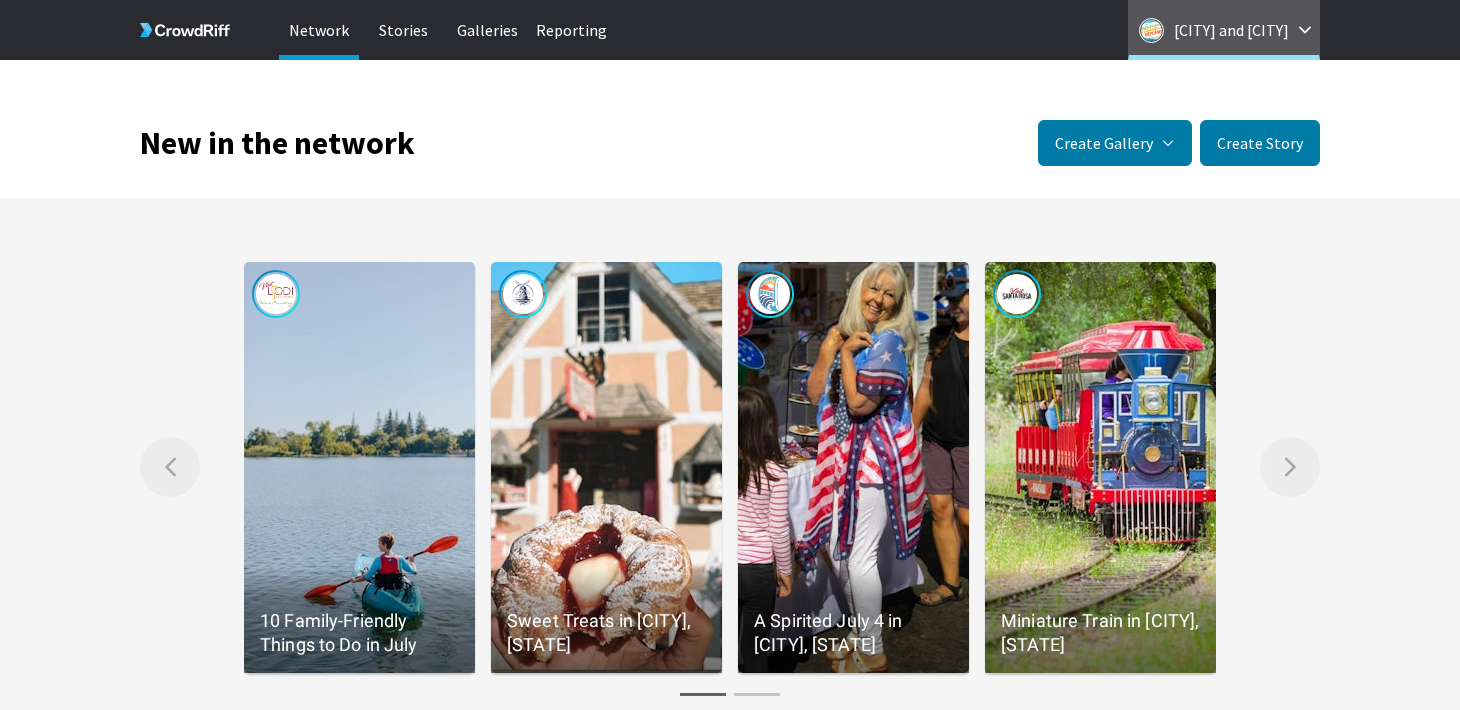 click on "[CITY] and [CITY]" at bounding box center [1231, 30] 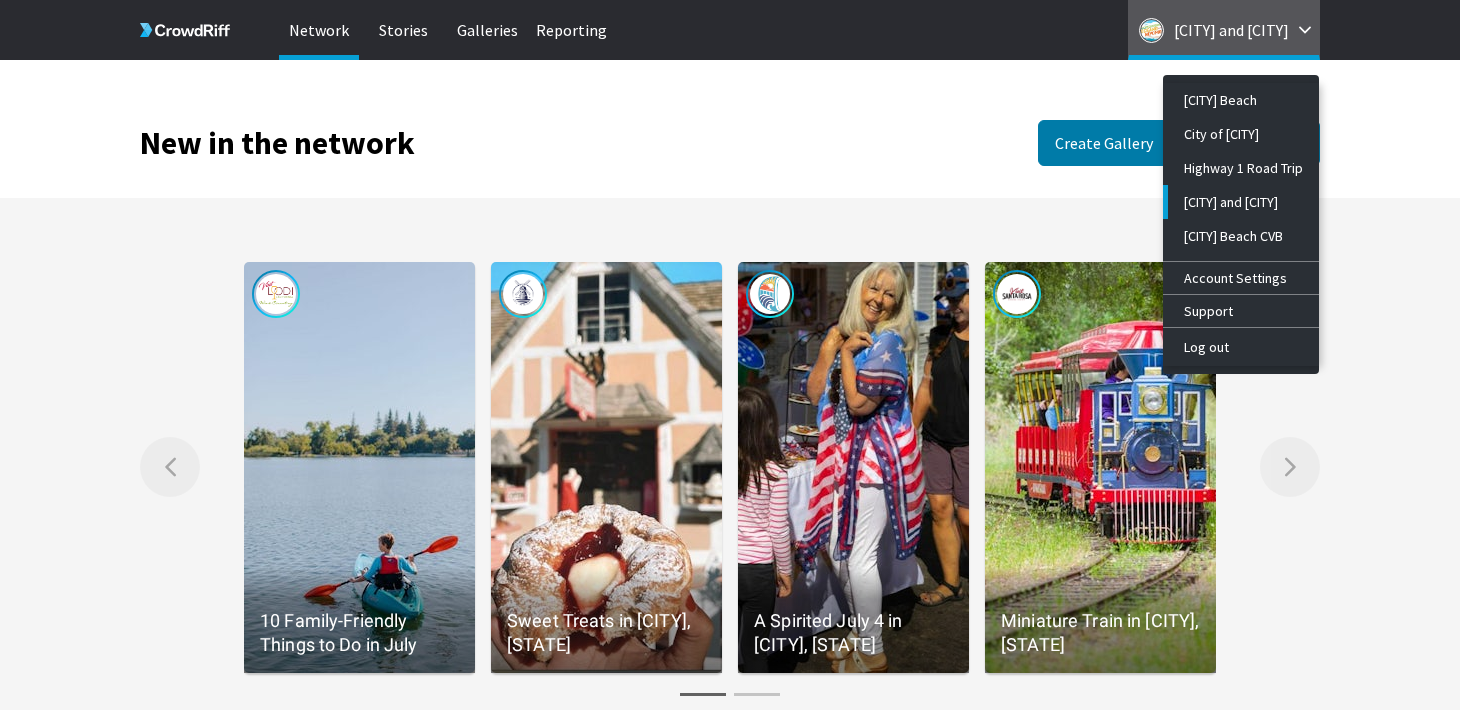 click on "New in the network Create Gallery Manual Gallery Manually select specific Stories and set their order of appearance. Automatic Gallery Automatically display Stories that match the tags set on the gallery. Learn more about gallery types Create Story" at bounding box center [730, 113] 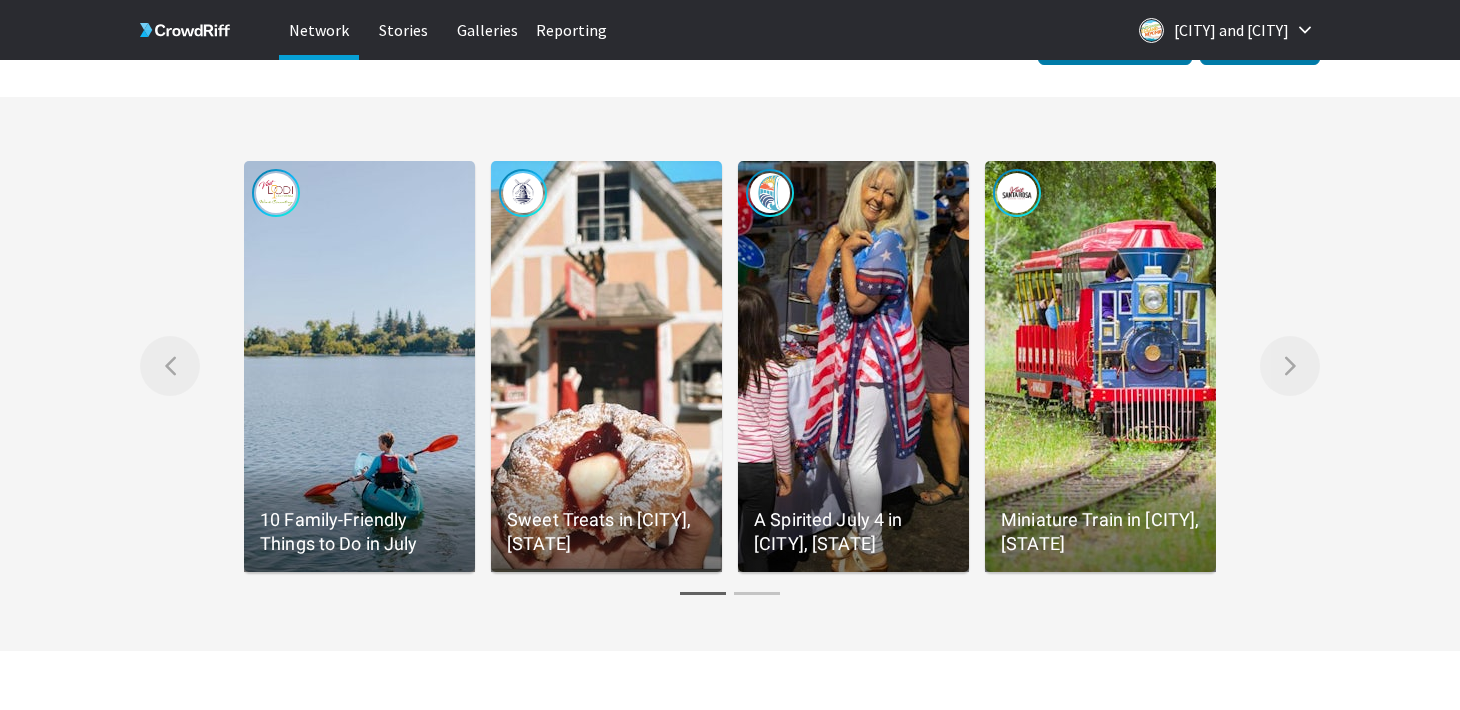 scroll, scrollTop: 0, scrollLeft: 0, axis: both 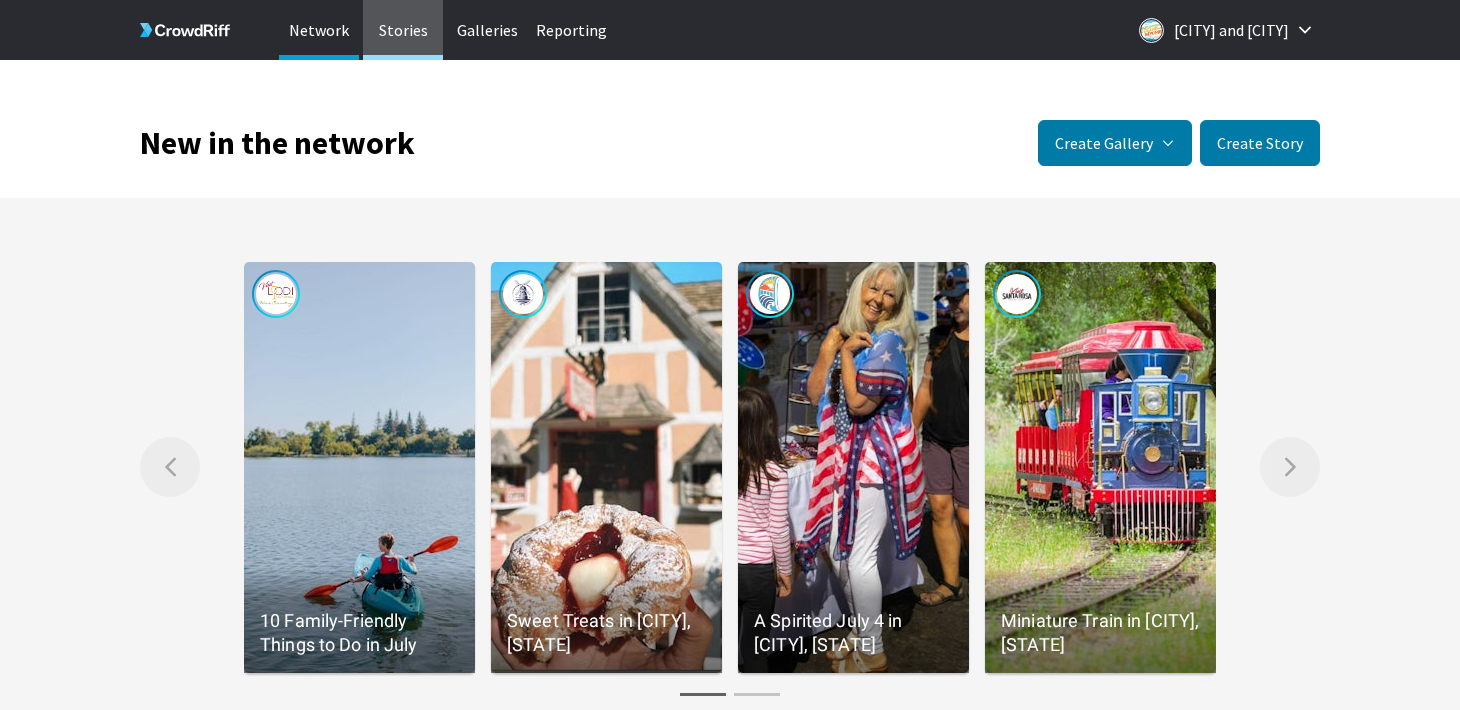 click on "Stories" at bounding box center [403, 30] 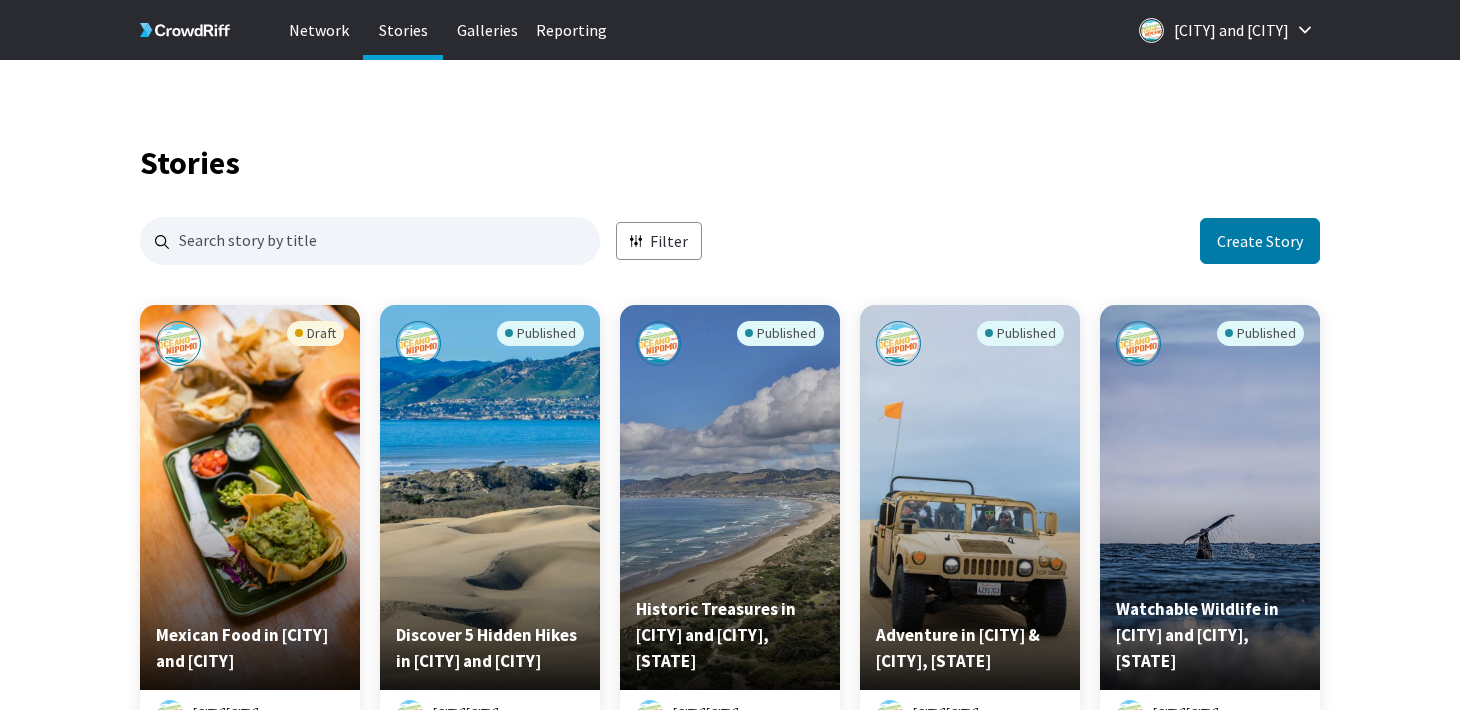 scroll, scrollTop: 1, scrollLeft: 1, axis: both 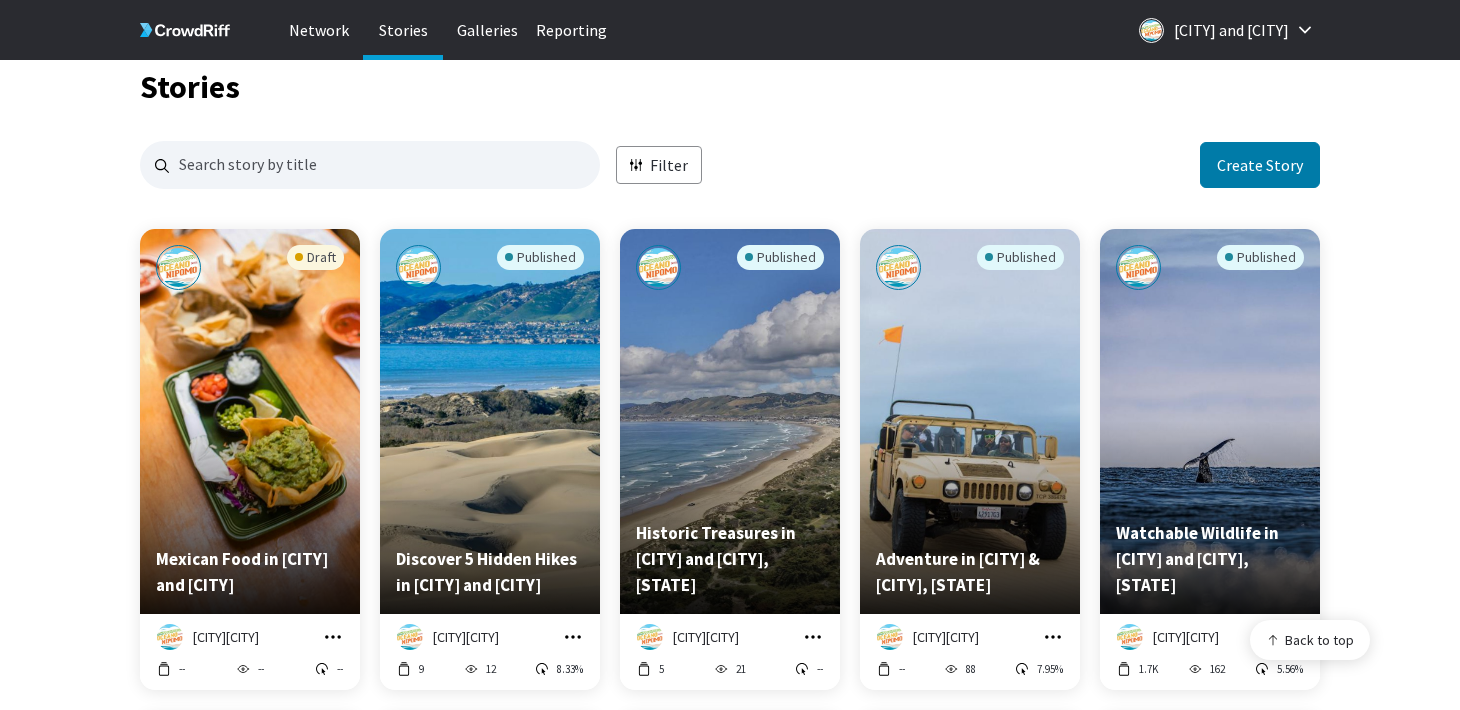 click on "Draft" at bounding box center (250, 373) 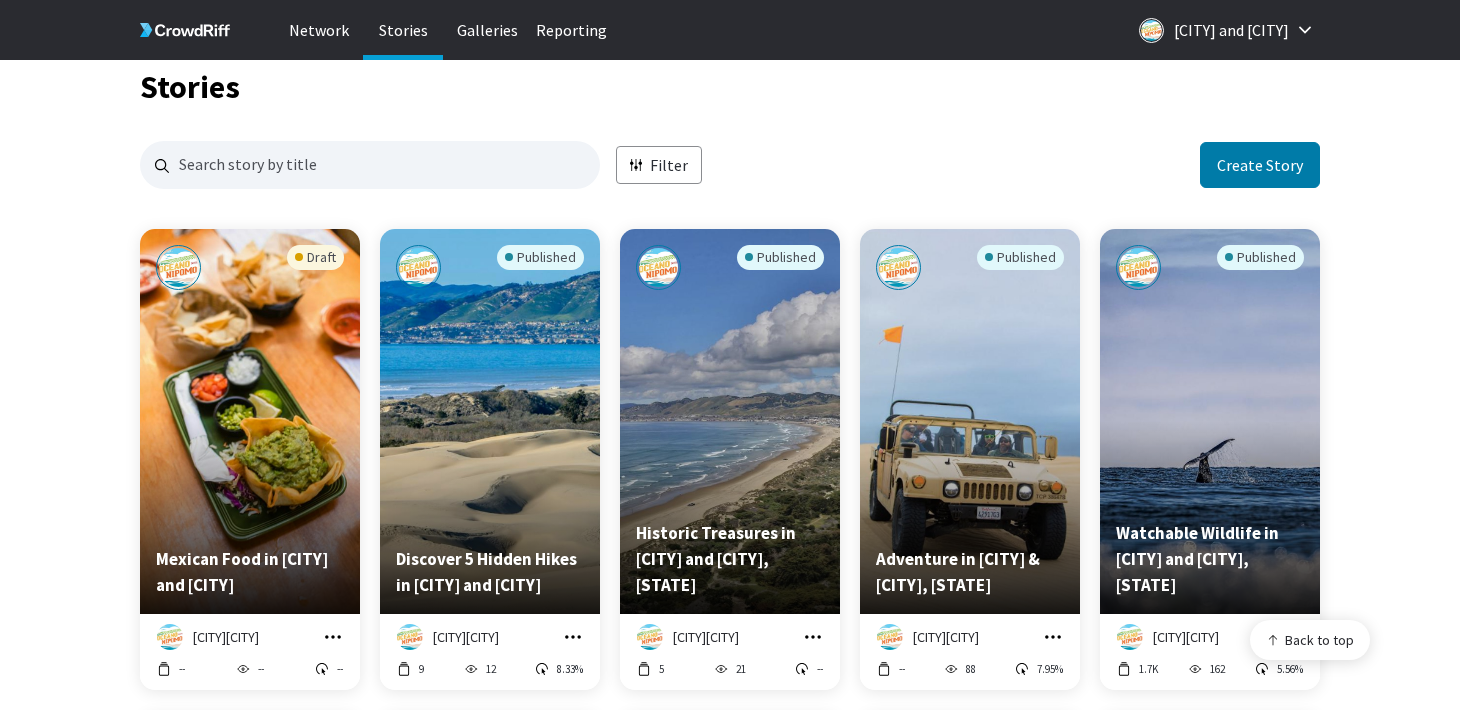 click on "Published" at bounding box center [730, 373] 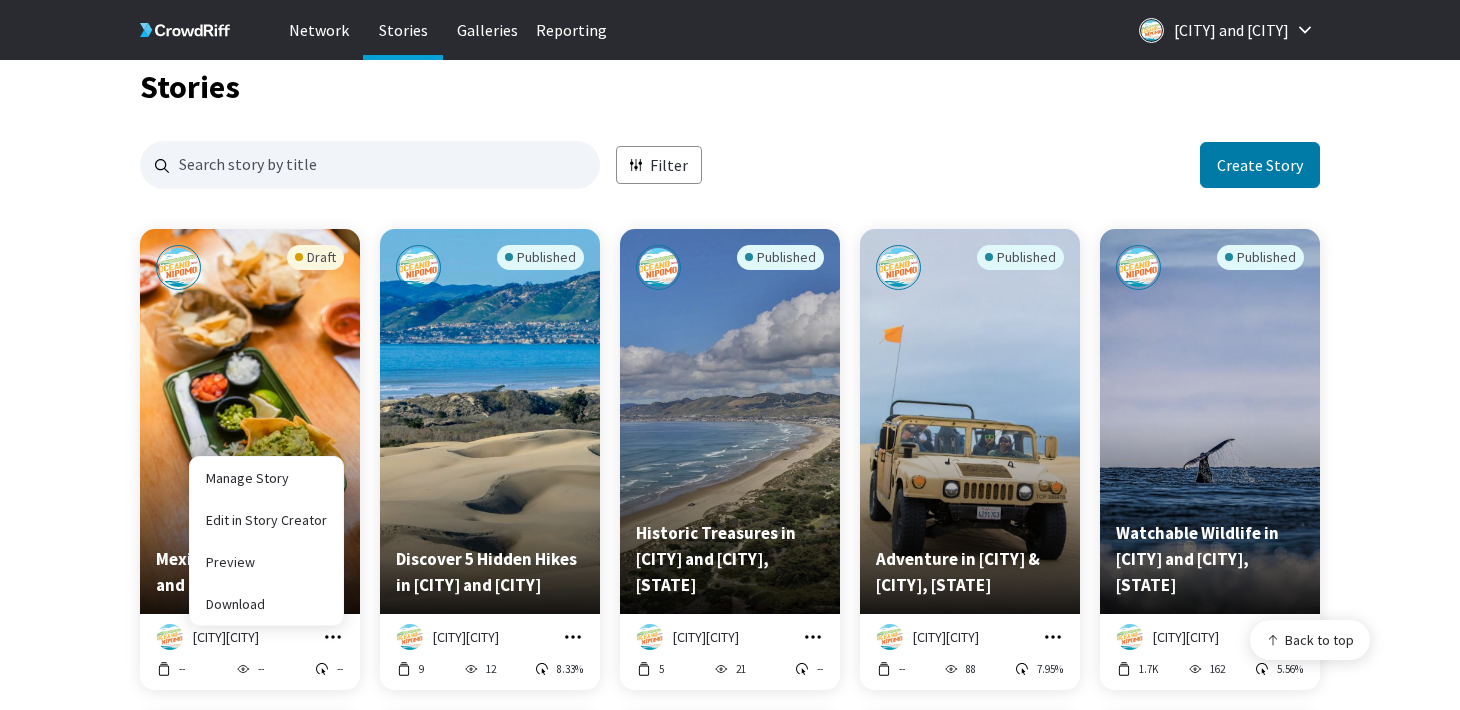 click on "Draft" at bounding box center (250, 373) 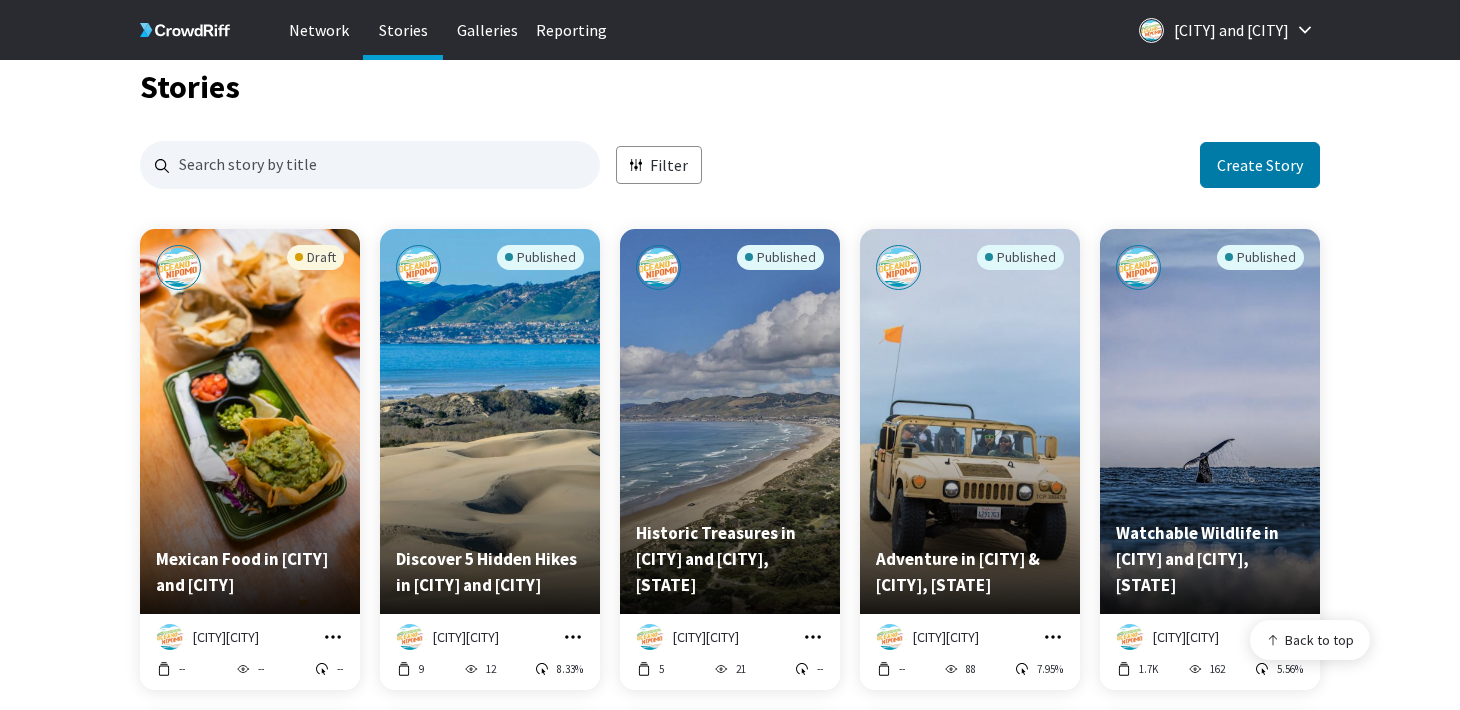 click at bounding box center (333, 637) 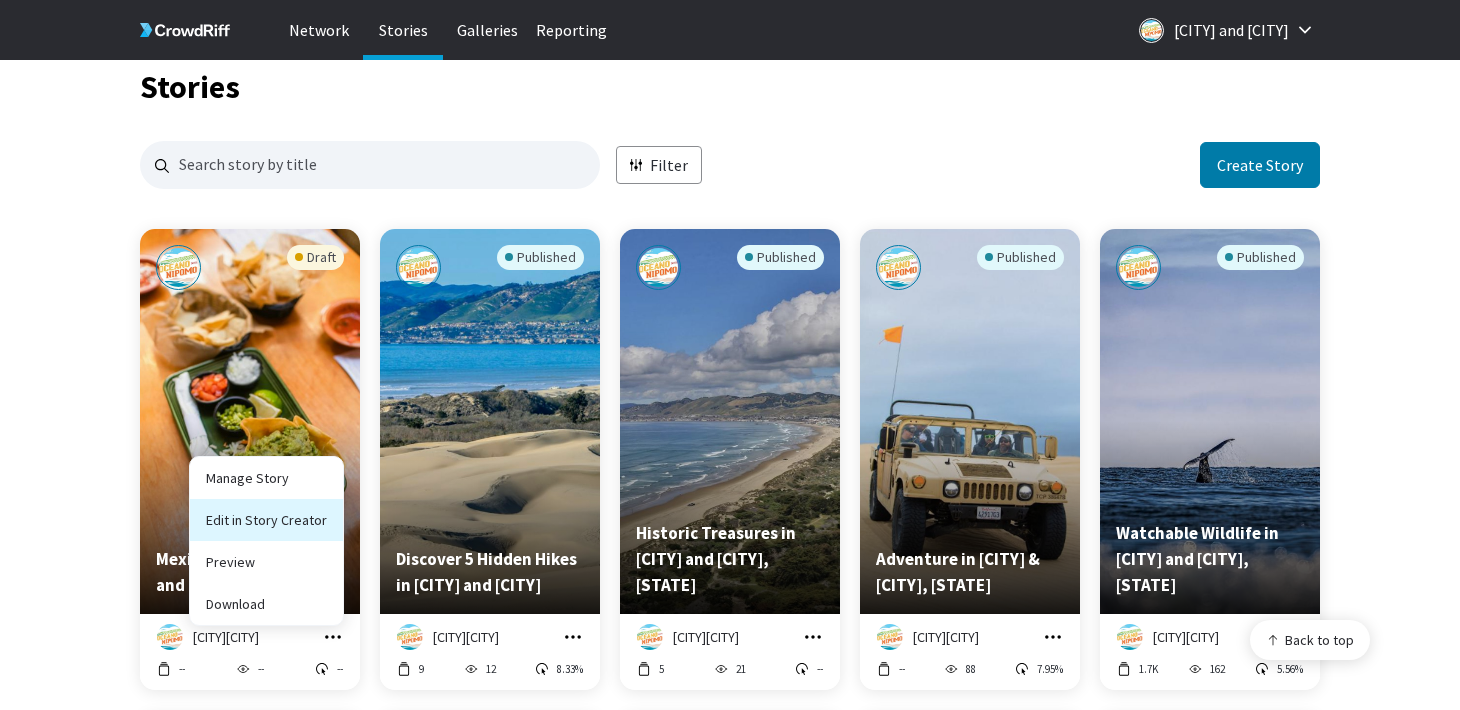 click on "Edit in Story Creator" at bounding box center (266, 520) 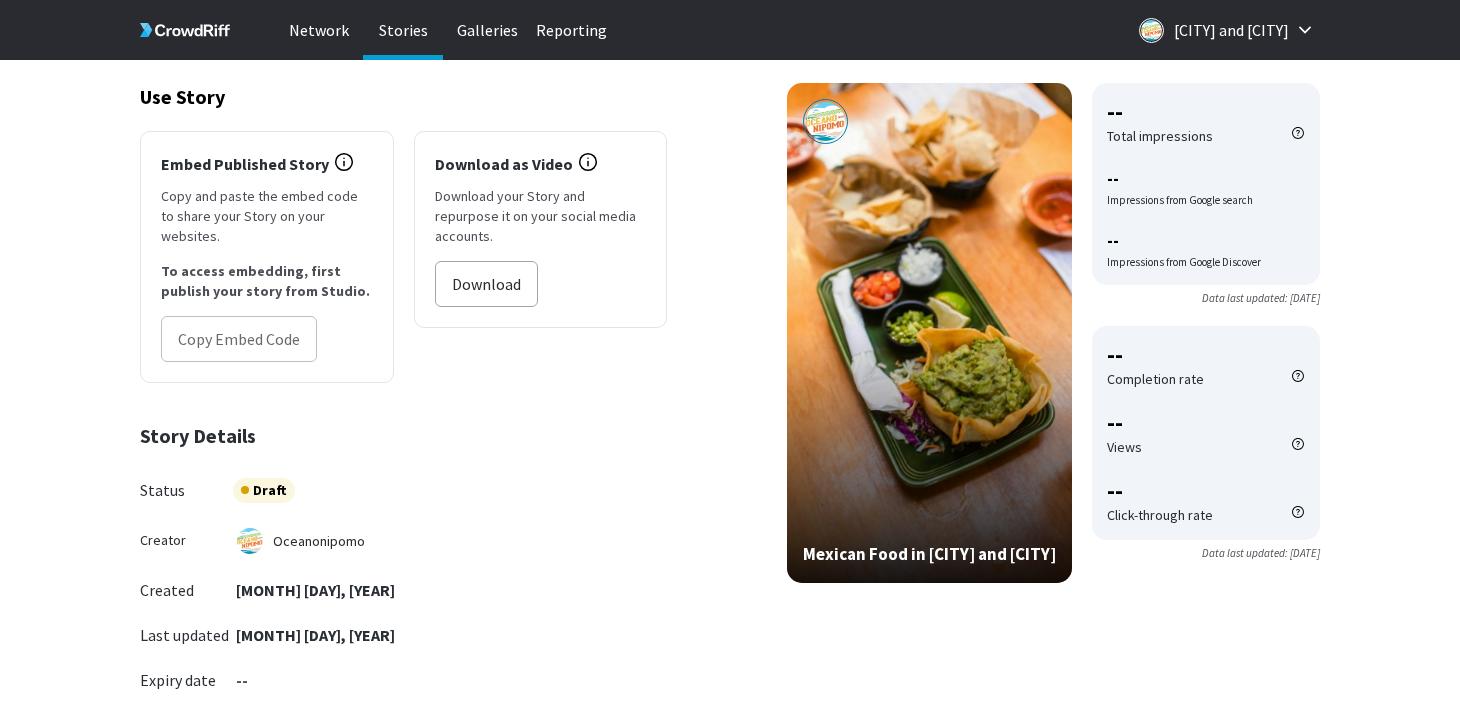 scroll, scrollTop: 0, scrollLeft: 0, axis: both 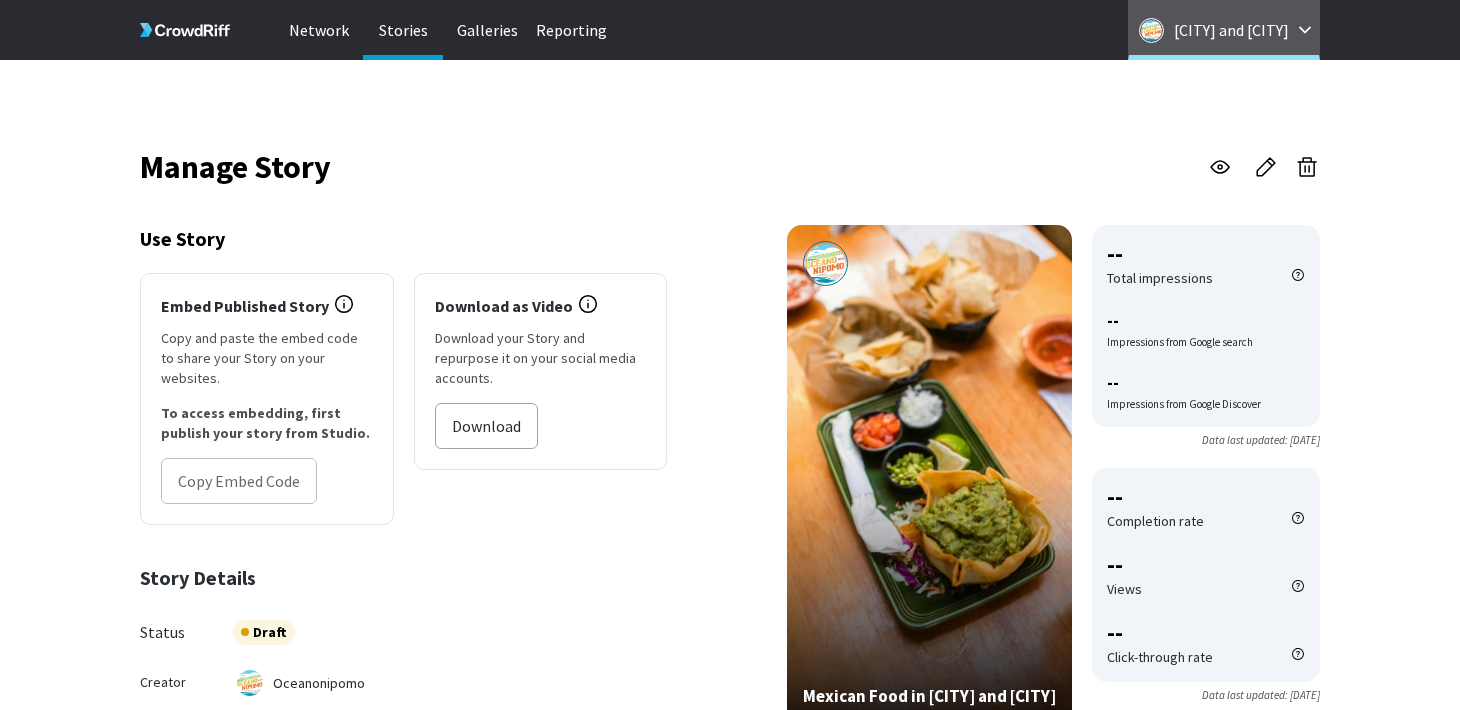 click on "[CITY] and [CITY]" at bounding box center (1231, 30) 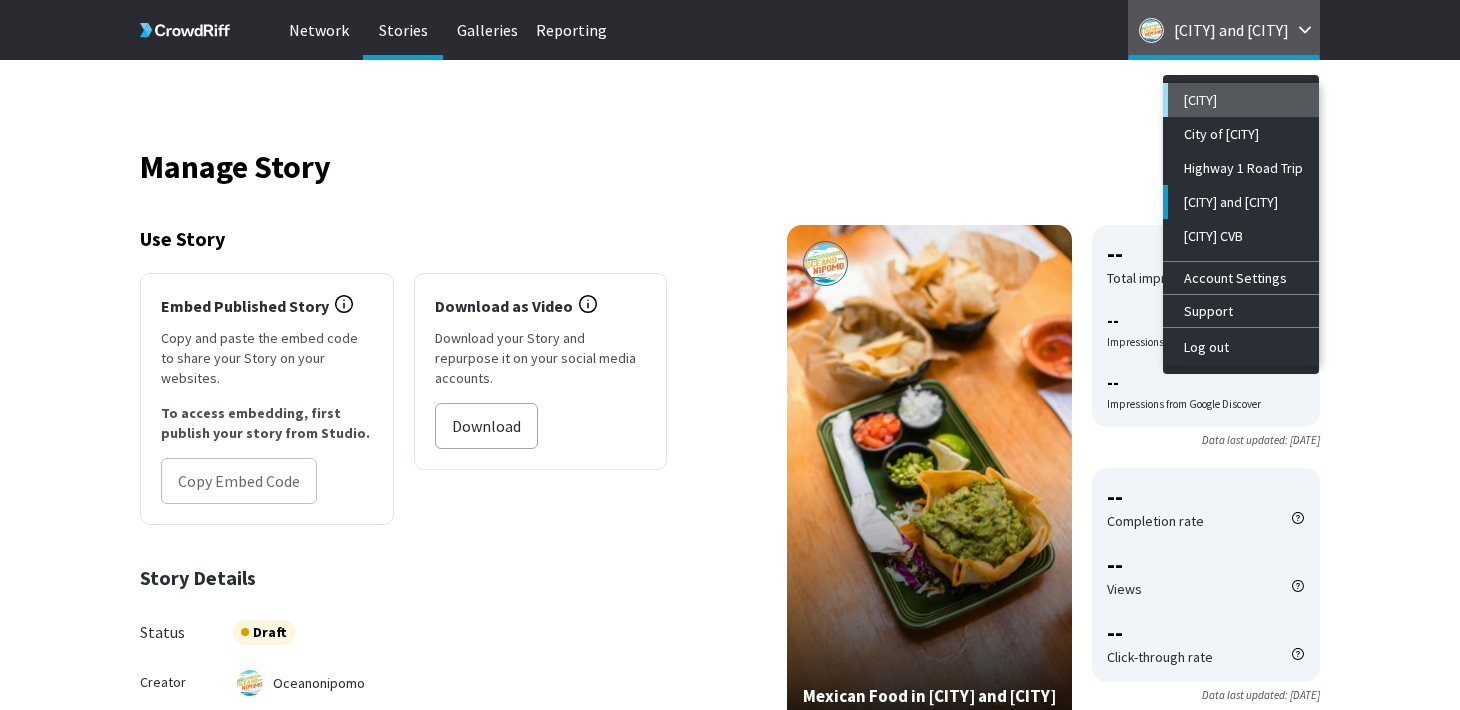 click on "[CITY]" at bounding box center [1243, 100] 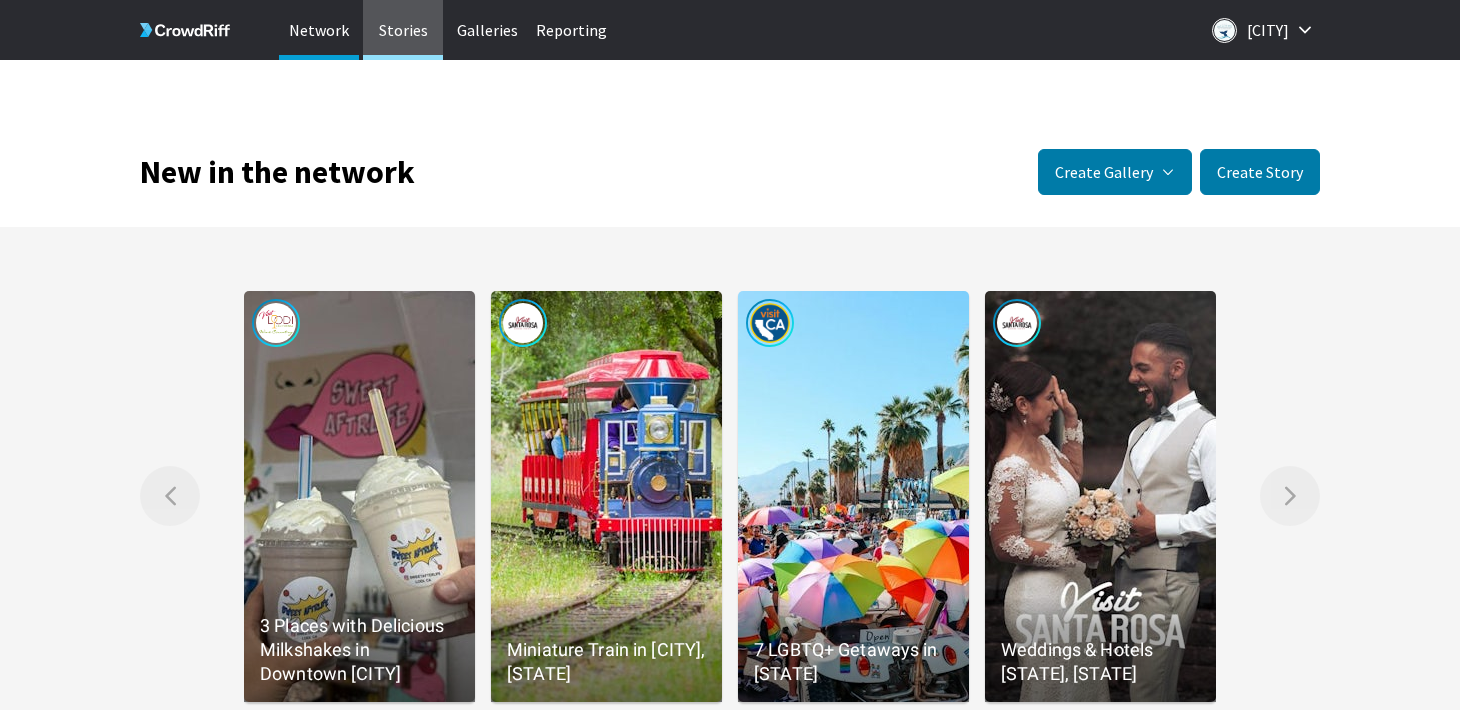 click on "Stories" at bounding box center (403, 30) 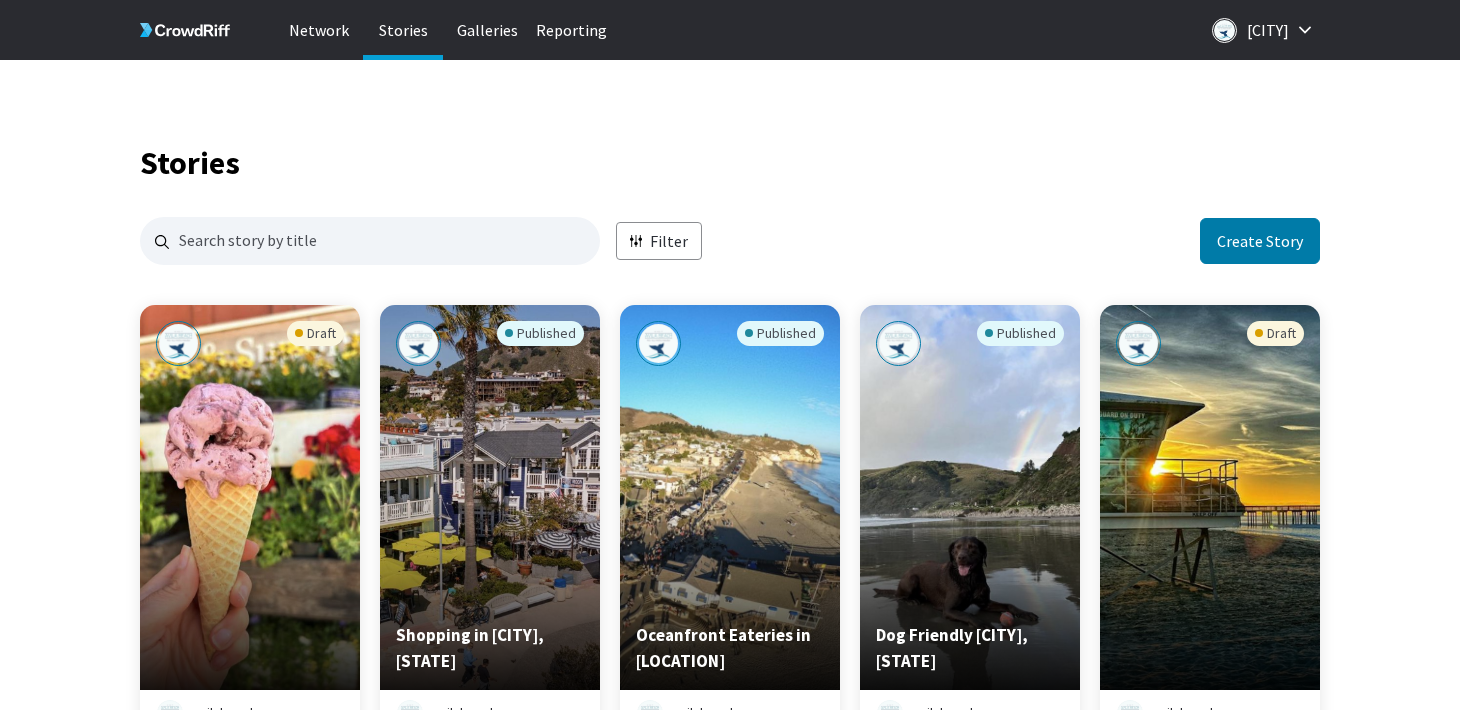 scroll, scrollTop: 1, scrollLeft: 1, axis: both 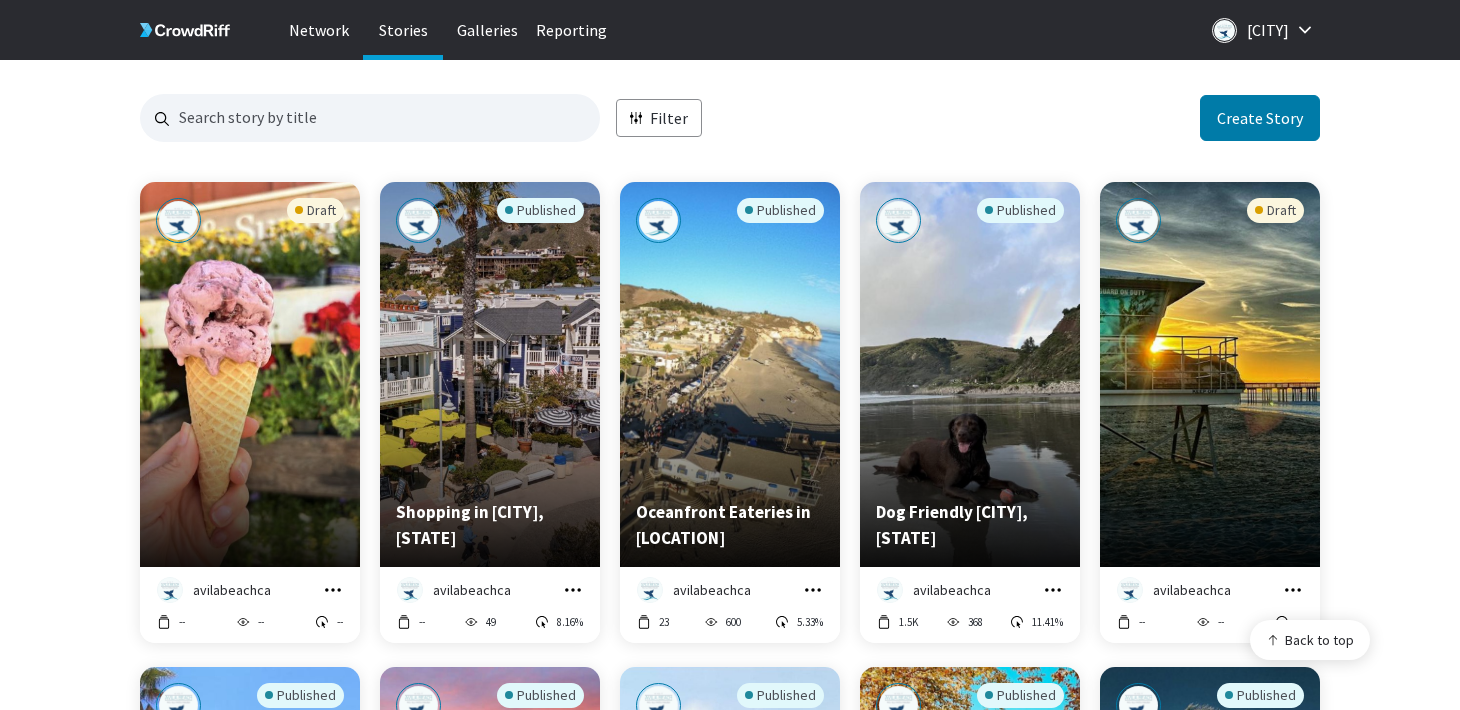 click on "Draft" at bounding box center [250, 326] 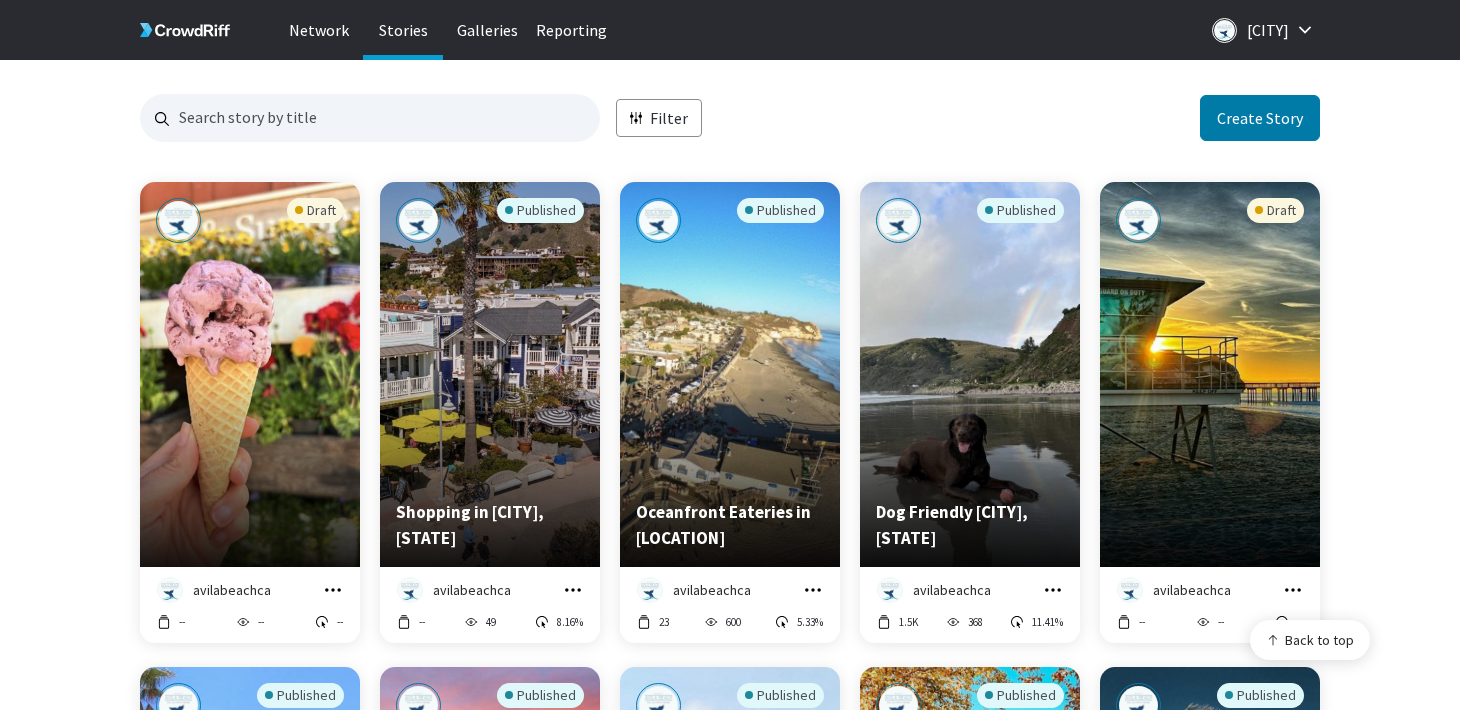 click at bounding box center [333, 590] 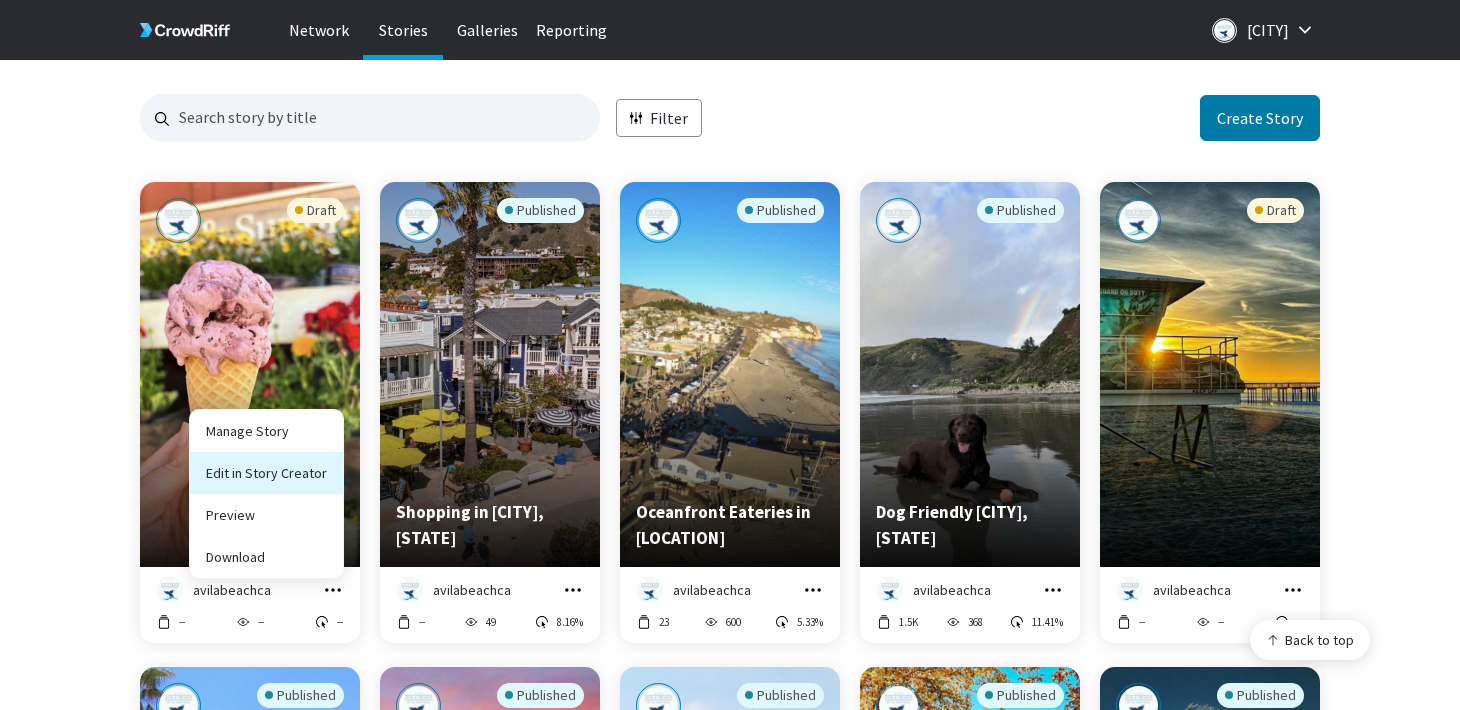 click on "Edit in Story Creator" at bounding box center (266, 473) 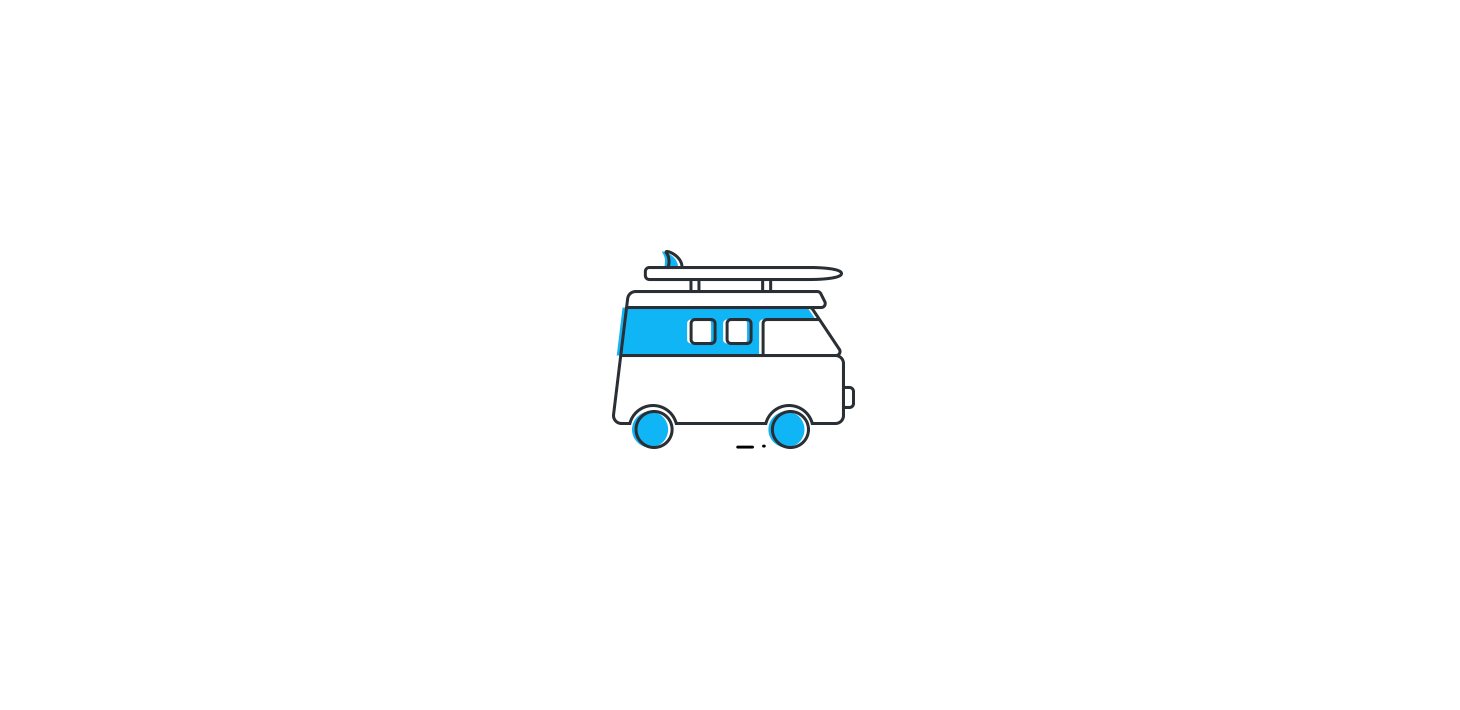 scroll, scrollTop: 0, scrollLeft: 0, axis: both 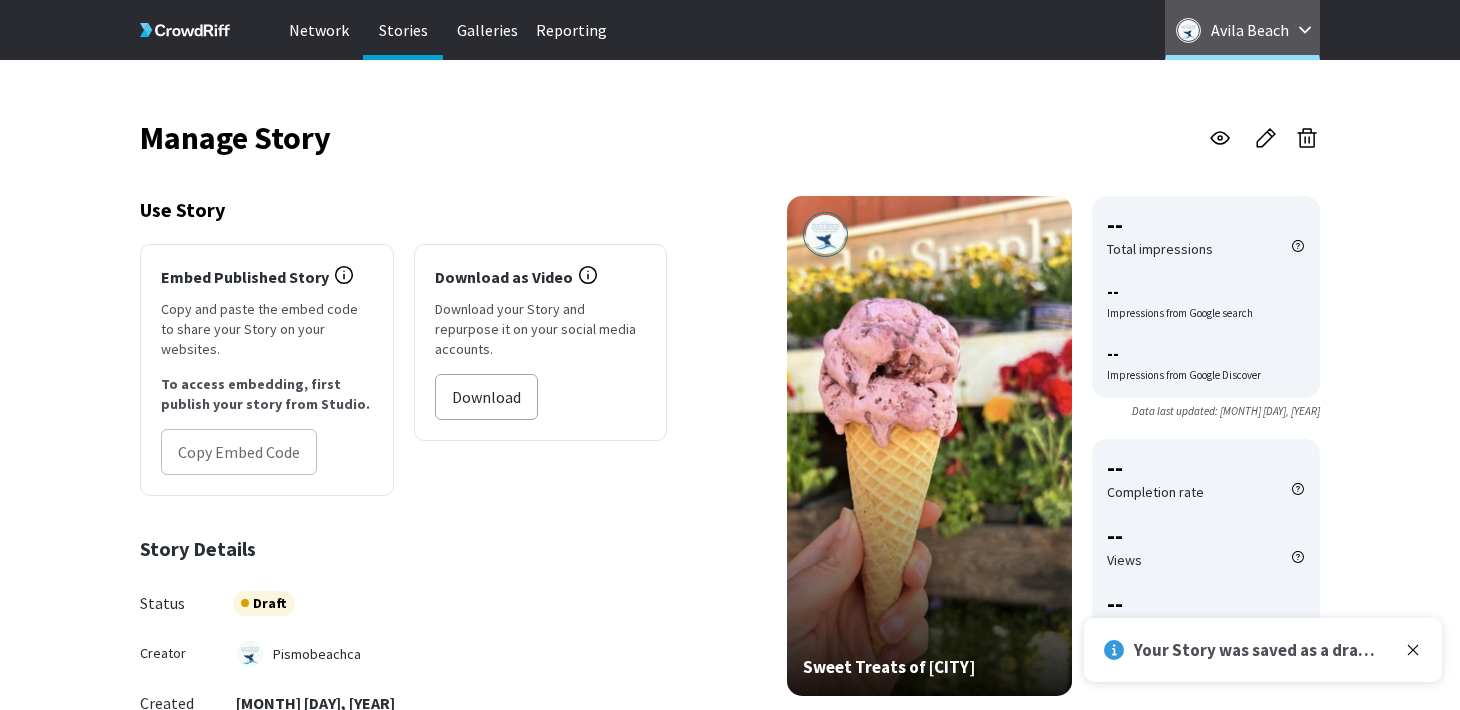 click on "Avila Beach" at bounding box center (1250, 30) 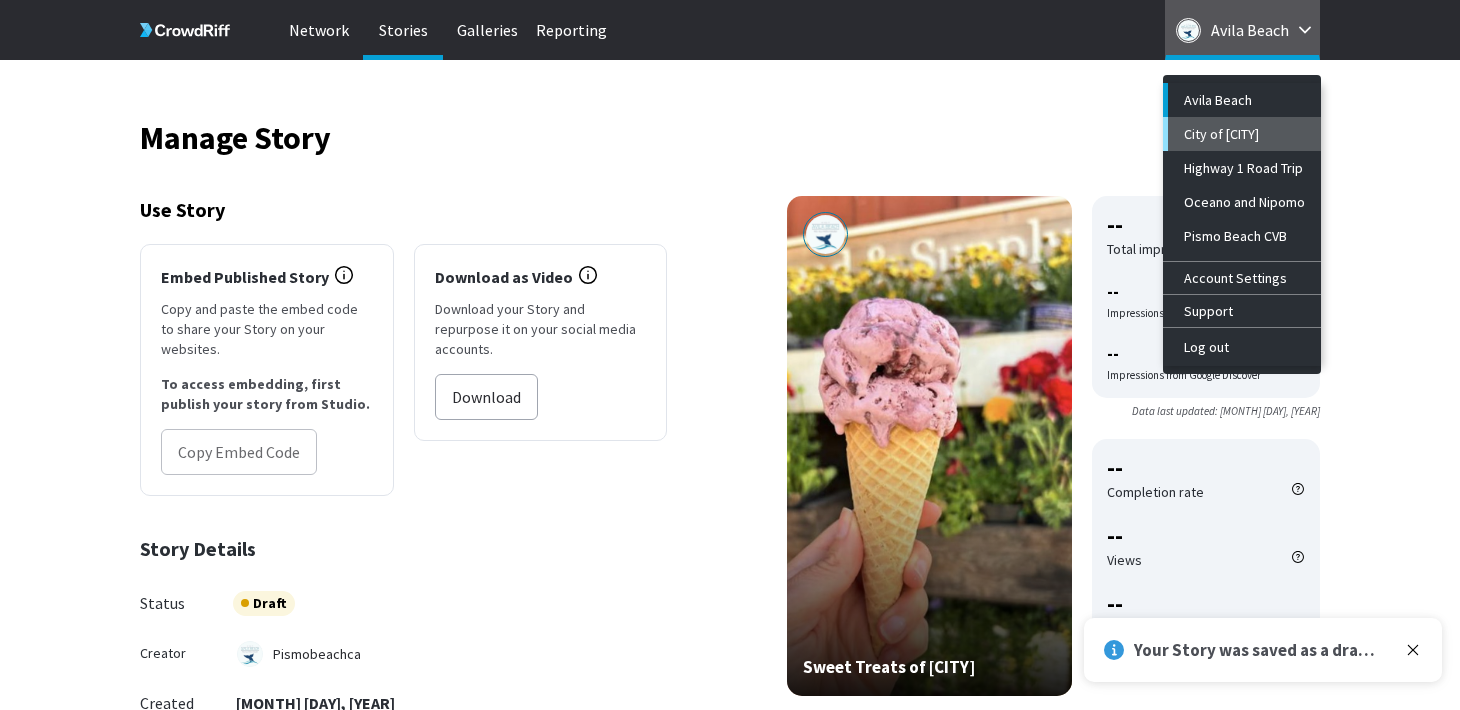 click on "City of [CITY]" at bounding box center (1244, 100) 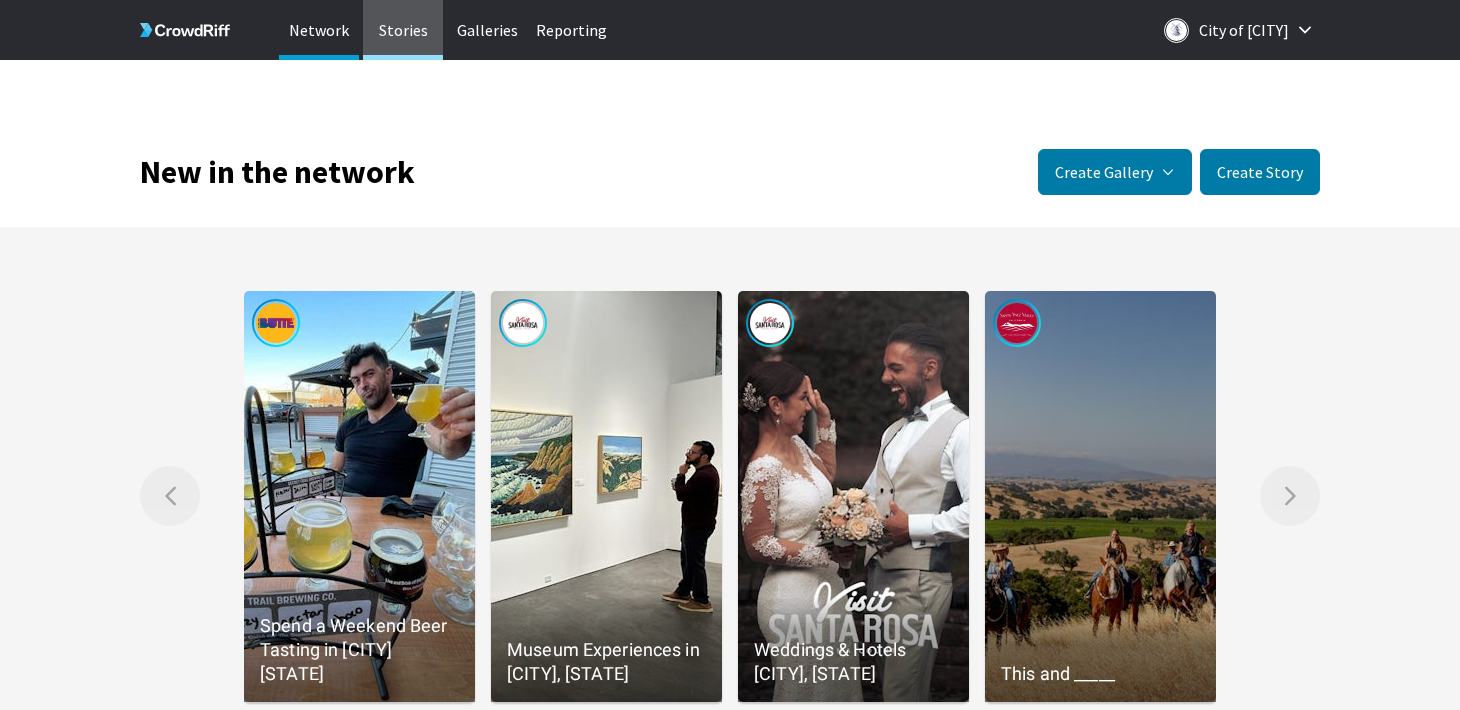 click on "Stories" at bounding box center (403, 30) 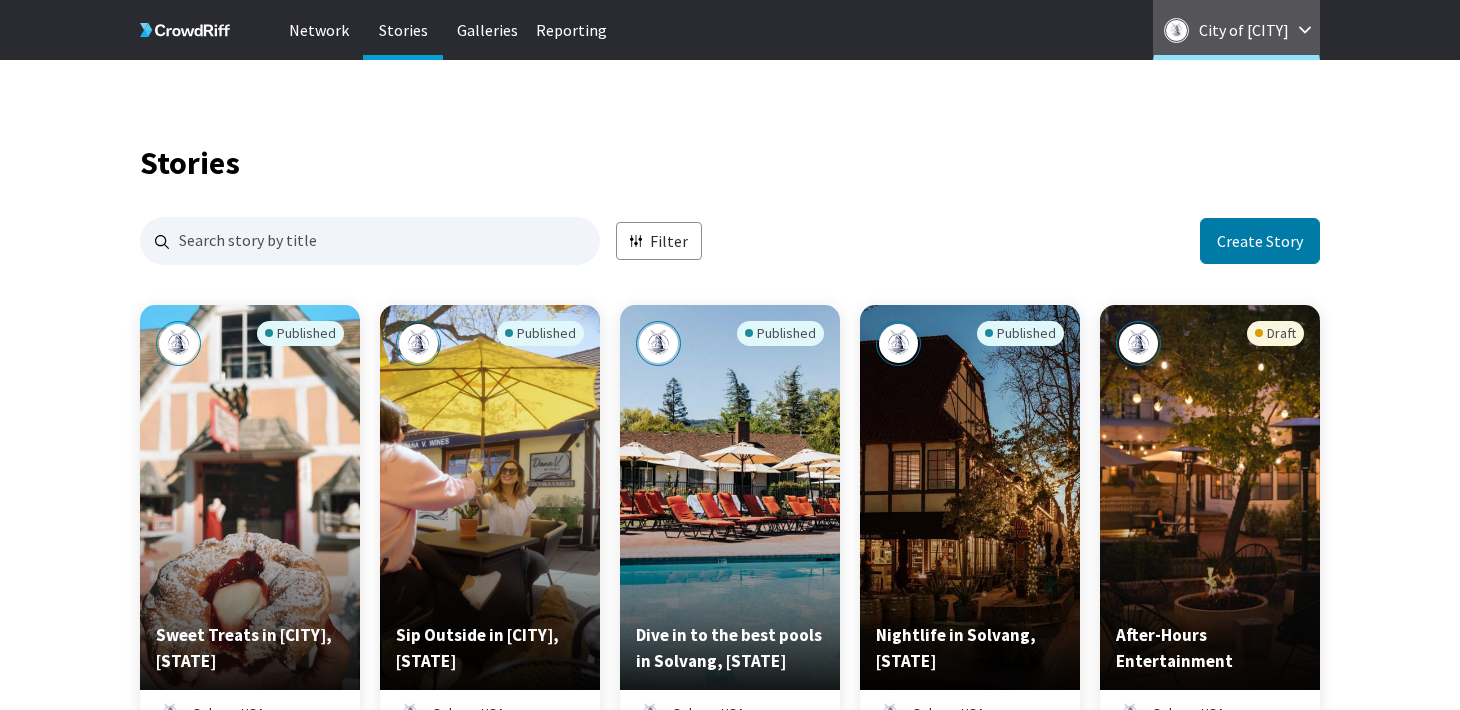 scroll, scrollTop: 1, scrollLeft: 1, axis: both 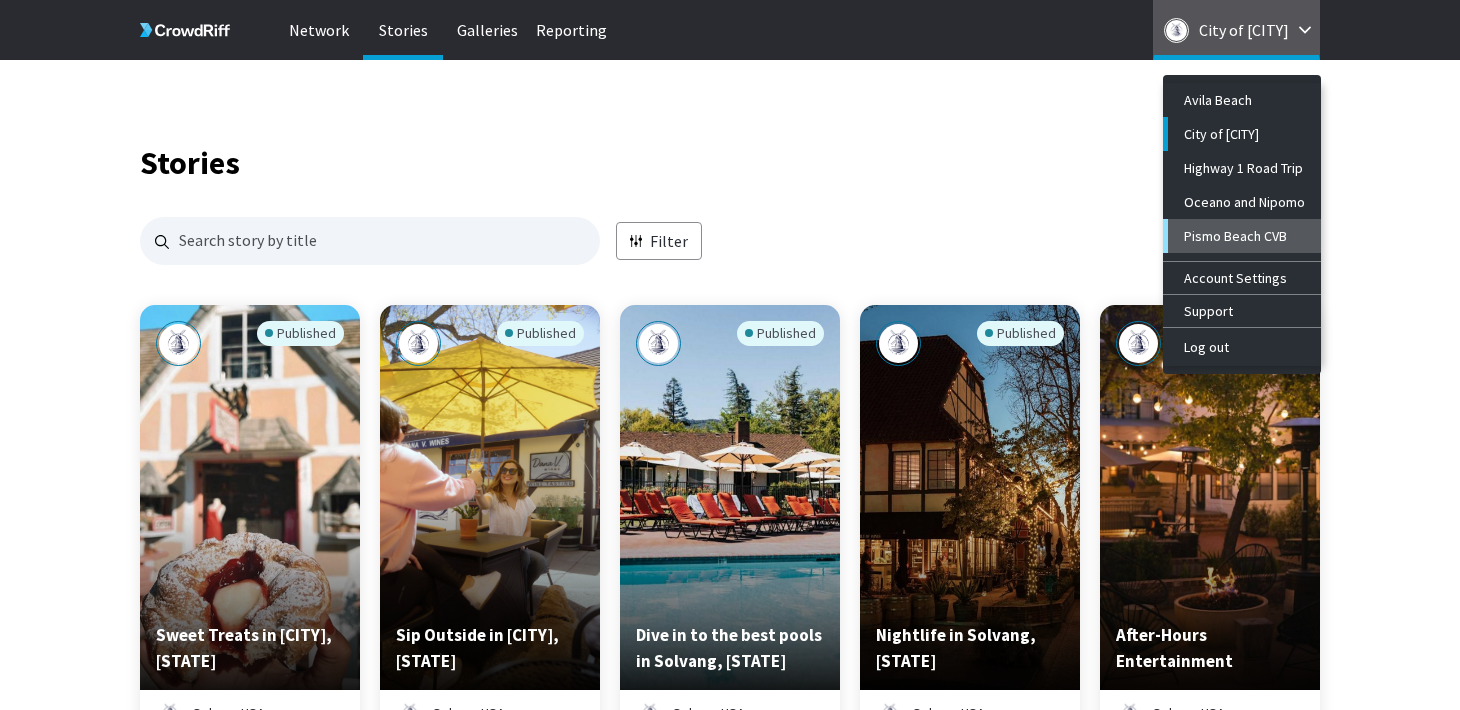 click on "[CITY] CVB" at bounding box center (1244, 100) 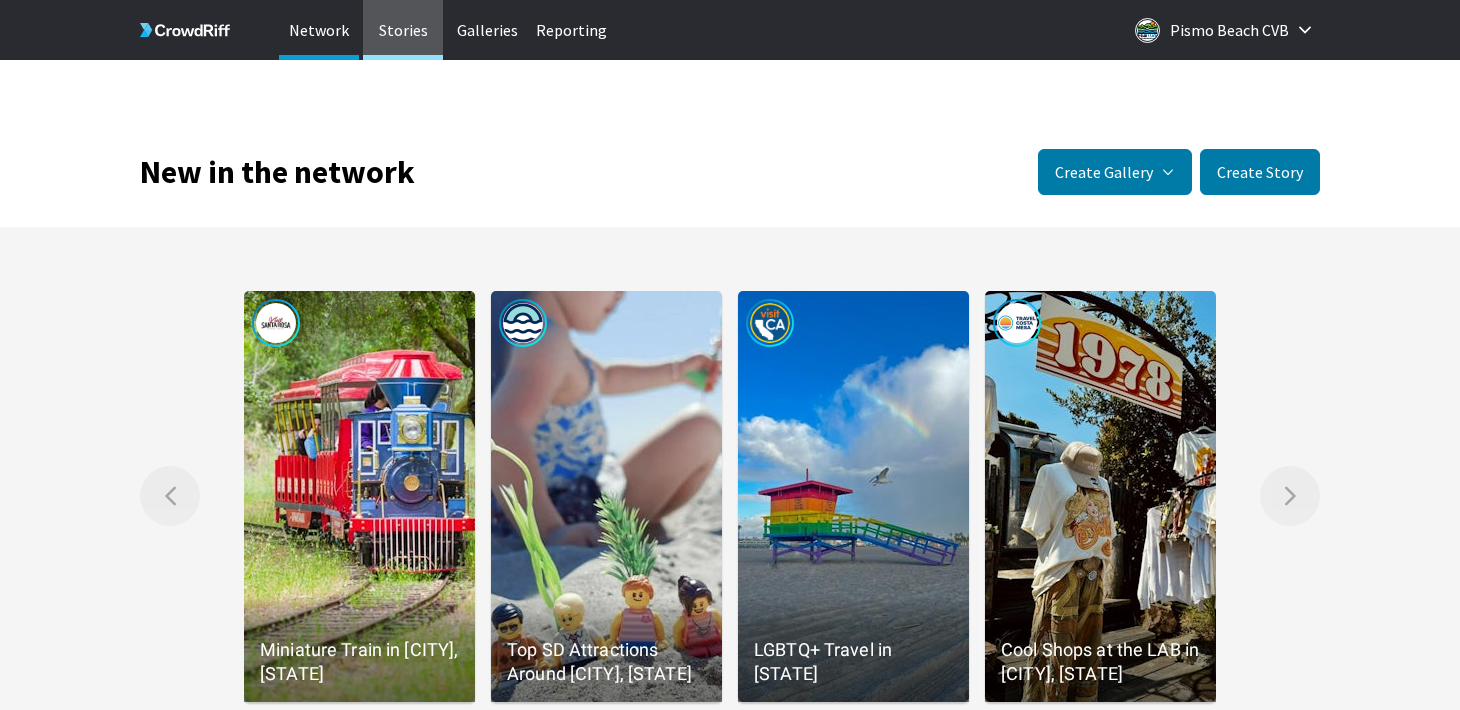 click on "Stories" at bounding box center [403, 30] 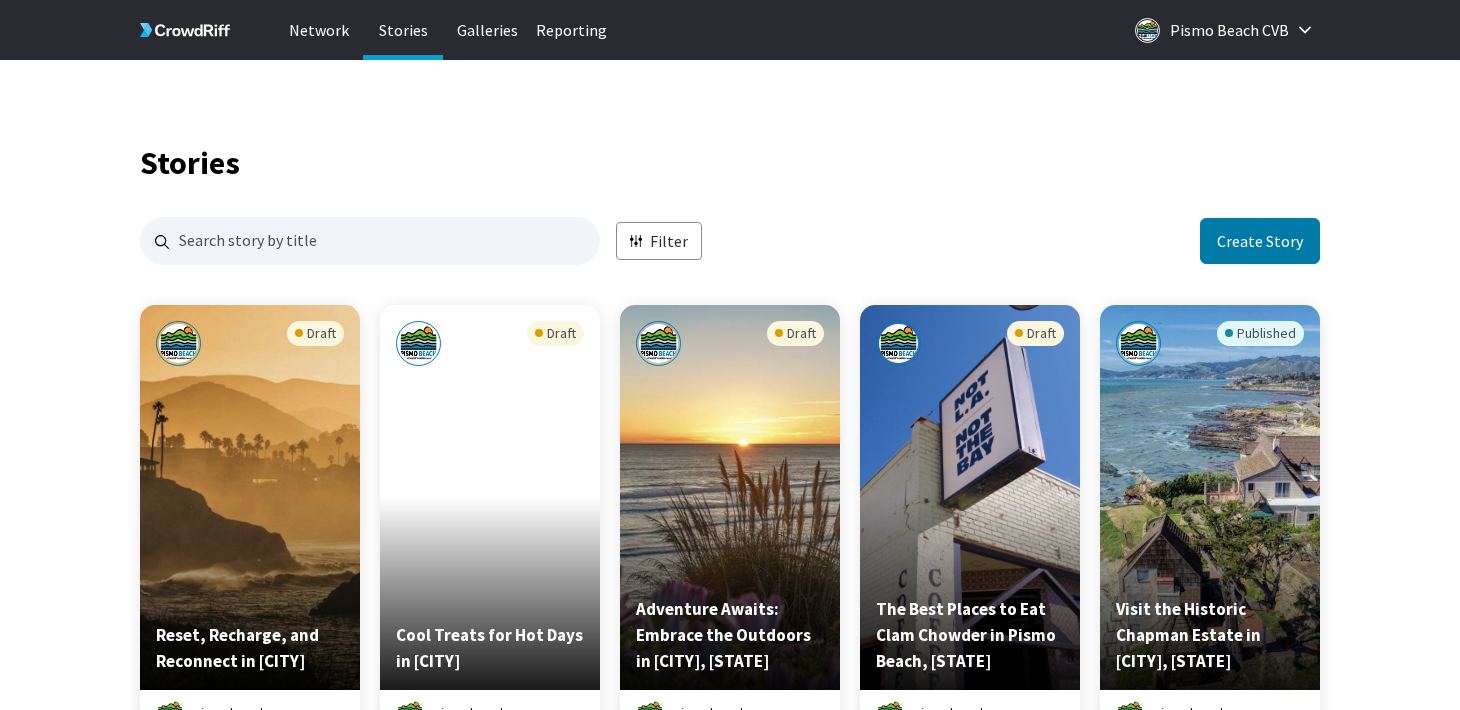 scroll, scrollTop: 1, scrollLeft: 1, axis: both 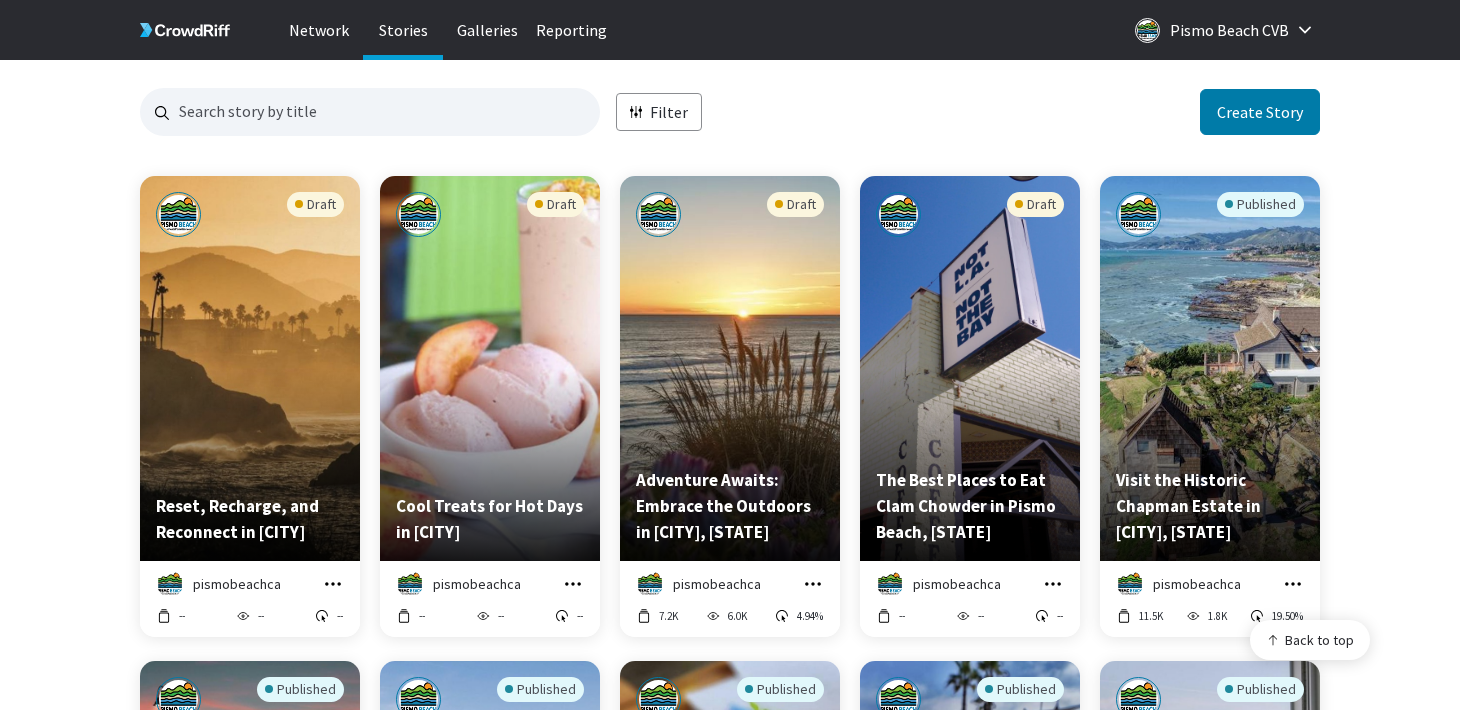 click on "Draft" at bounding box center [250, 320] 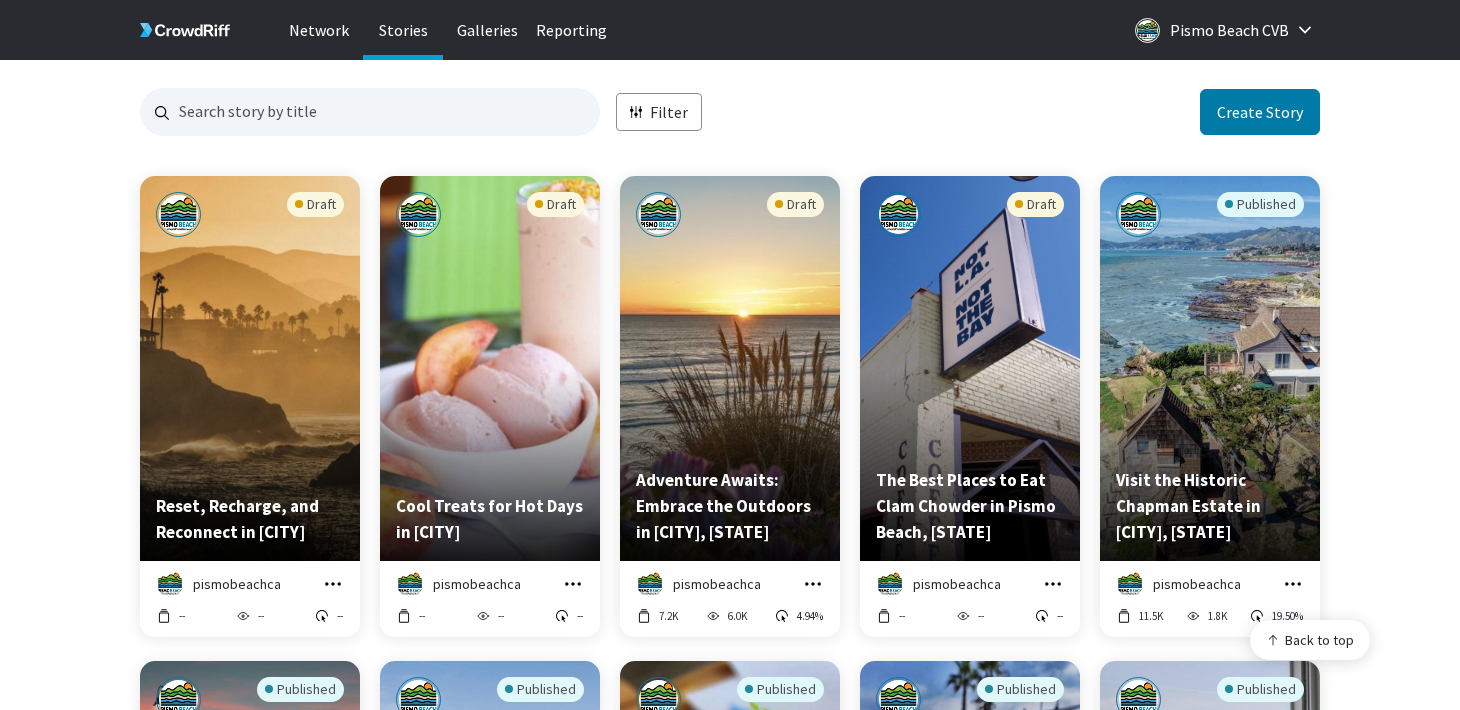 click at bounding box center [333, 584] 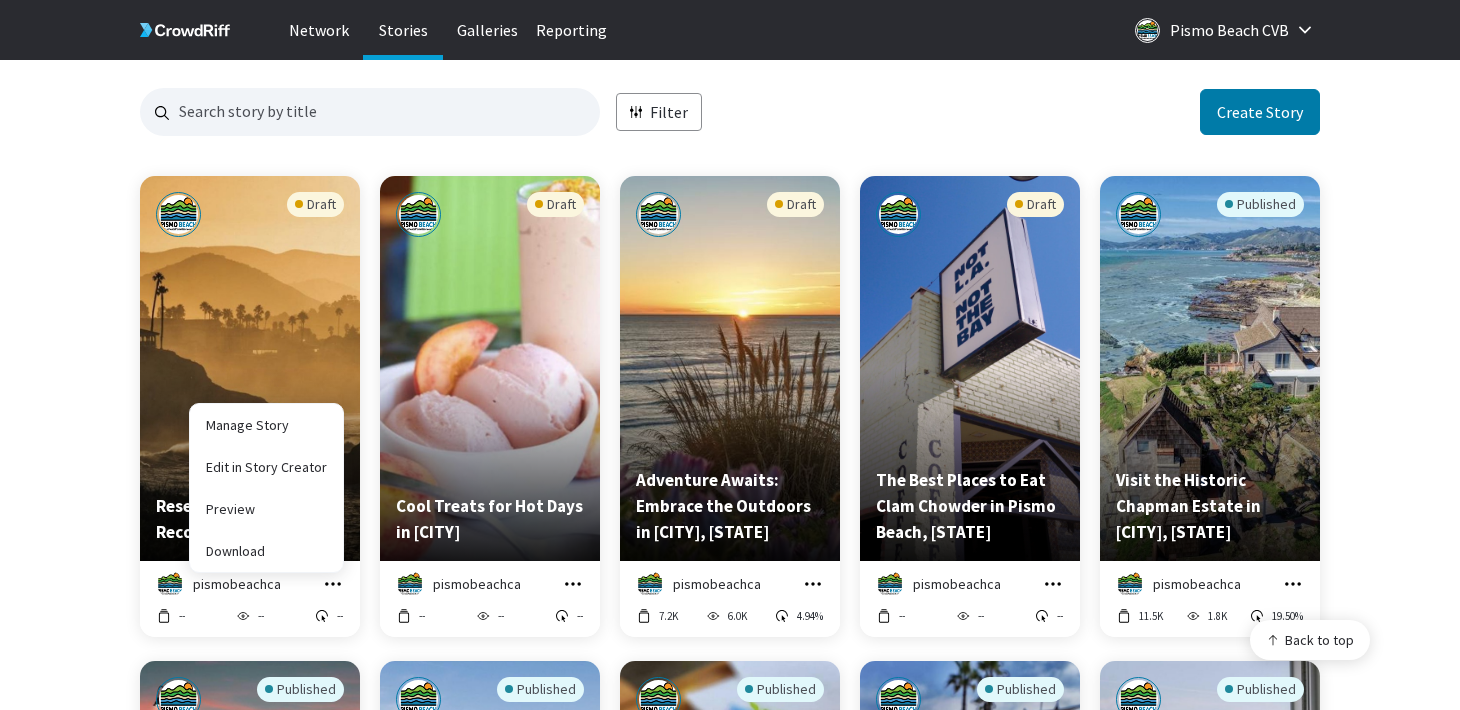 click on "Stories Filter Create Story Draft Reset, Recharge, and Reconnect in Pismo Beach   pismobeachca Manage Story Edit in Story Creator Preview Download -- -- -- Draft Cool Treats for Hot Days in Pismo Beach   pismobeachca Manage Story Edit in Story Creator Preview Download -- -- -- Draft Adventure Awaits: Embrace the Outdoors in Pismo Beach, California   pismobeachca Manage Story Edit in Story Creator Preview Download 7.2K 6.0K 4.94% Draft The Best Places to Eat Clam Chowder in Pismo Beach, California    pismobeachca Manage Story Edit in Story Creator Preview Download -- -- -- Published Visit the Historic Chapman Estate in Pismo Beeach, California    pismobeachca Manage Story Edit in Story Creator Preview Copy embed code Download 11.5K 1.8K 19.50% Published Pismo Beach as your central California base camp    pismobeachca Manage Story Edit in Story Creator Preview Copy embed code Download 41.8K 5.5K 7.16% Published The Best Attractions in Pismo Beach, California    pismobeachca Manage Story Edit in Story Creator" at bounding box center (730, 1063) 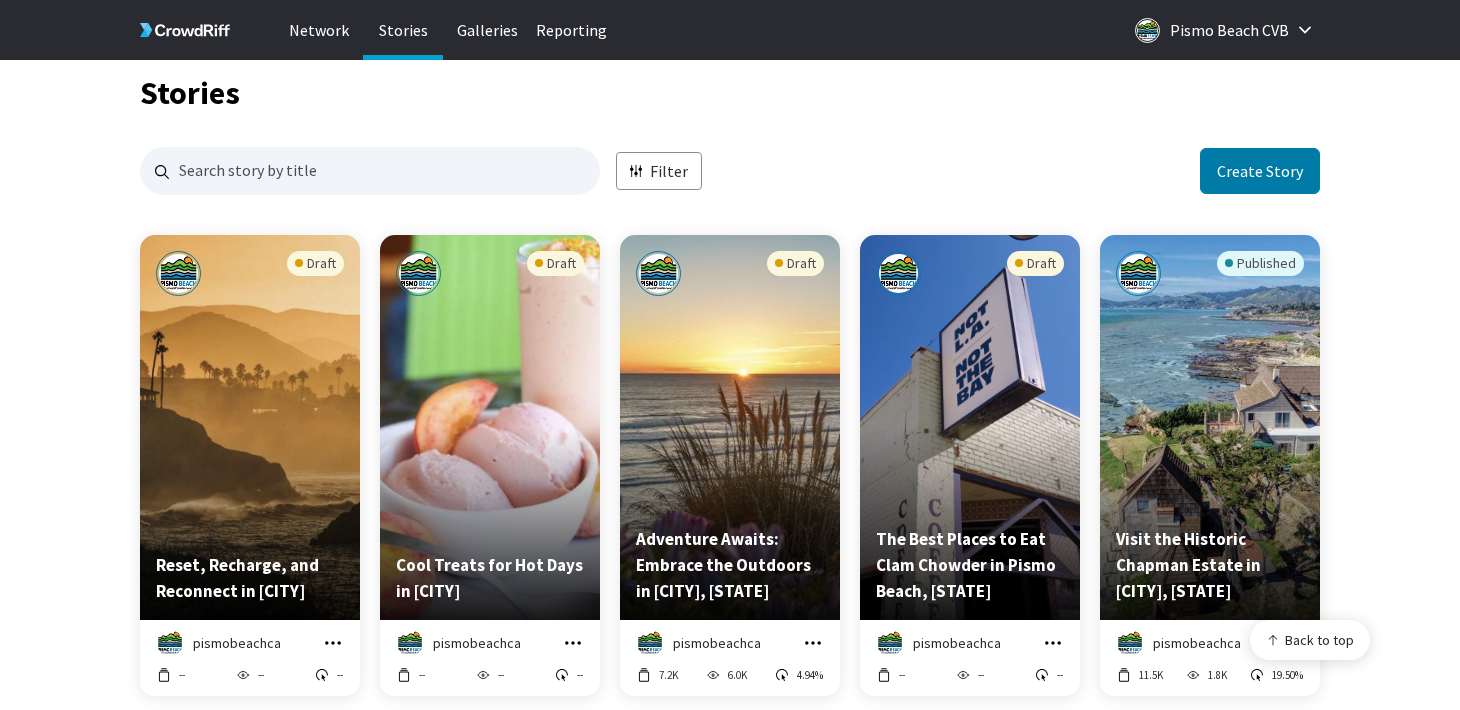 scroll, scrollTop: 0, scrollLeft: 0, axis: both 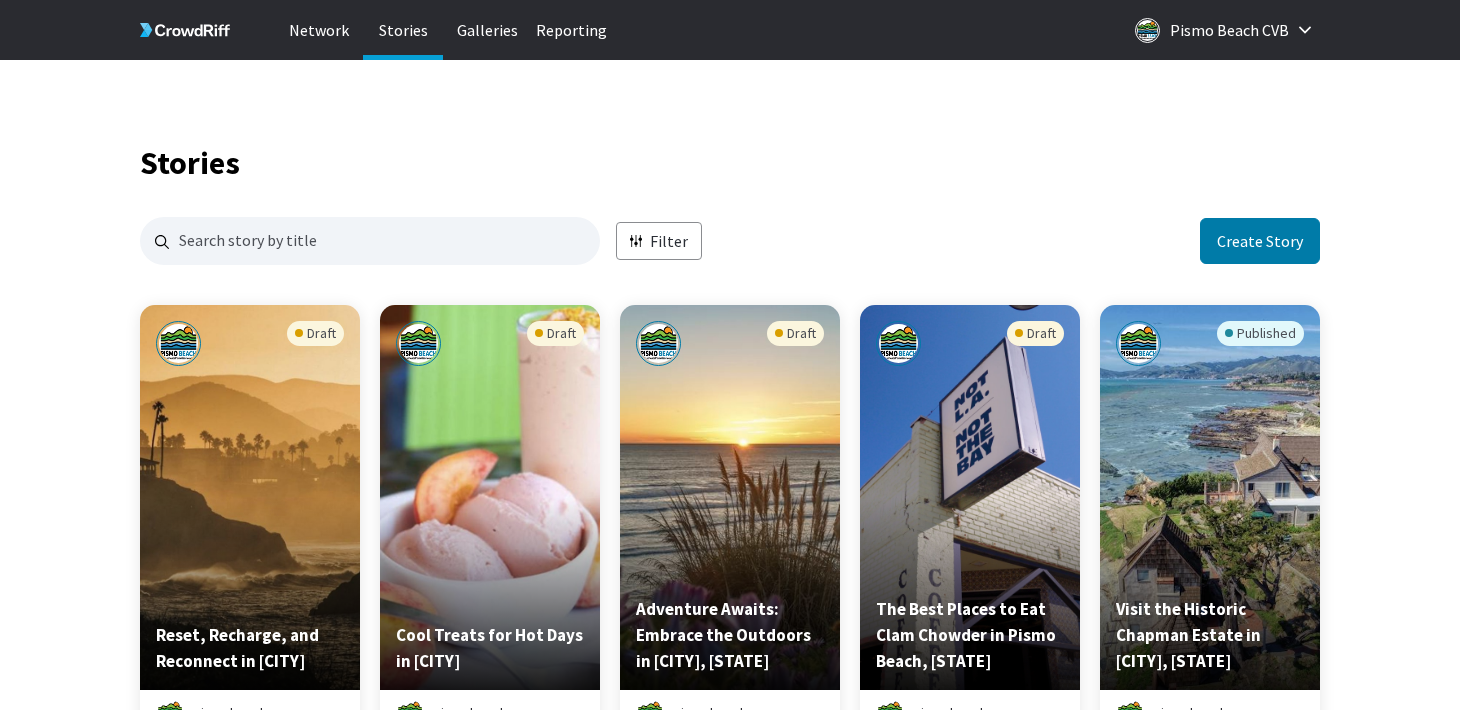 click at bounding box center [185, 30] 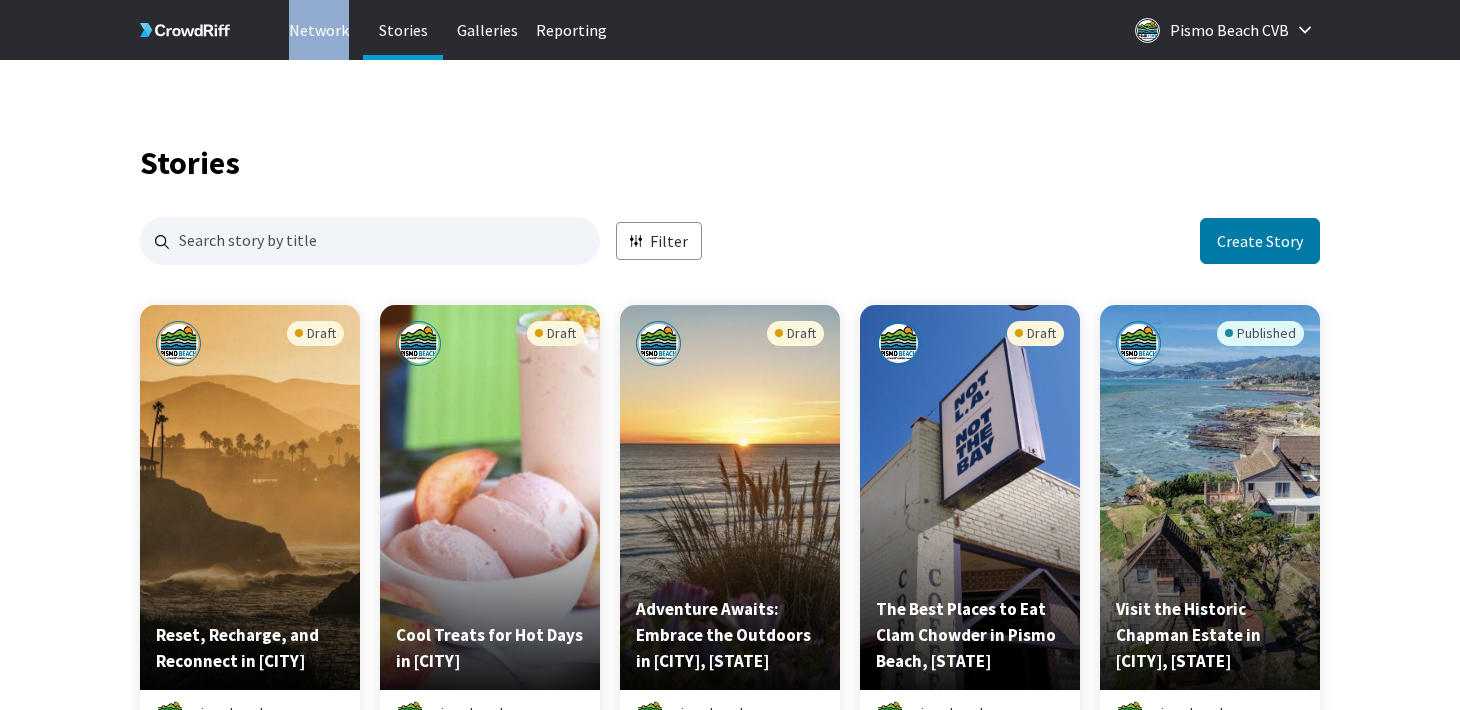 click at bounding box center (185, 30) 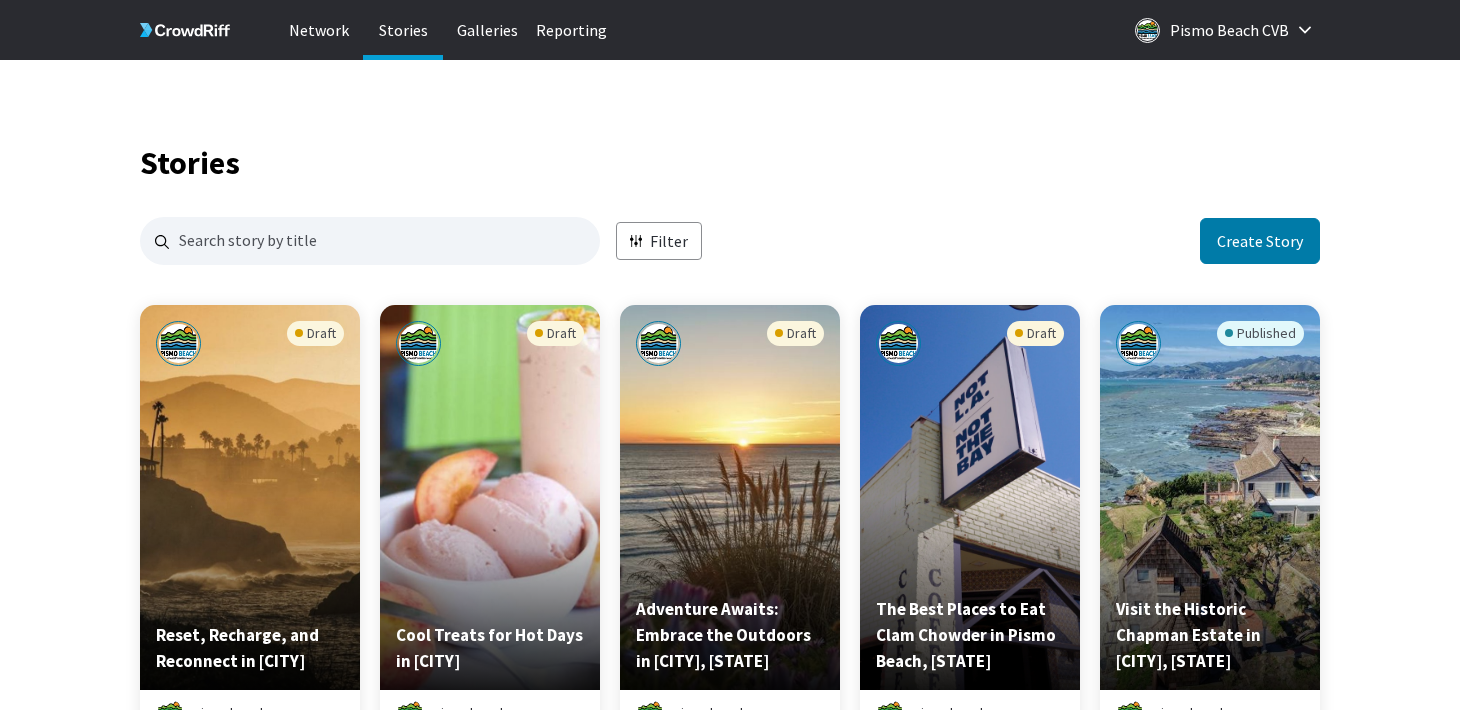 click at bounding box center (185, 30) 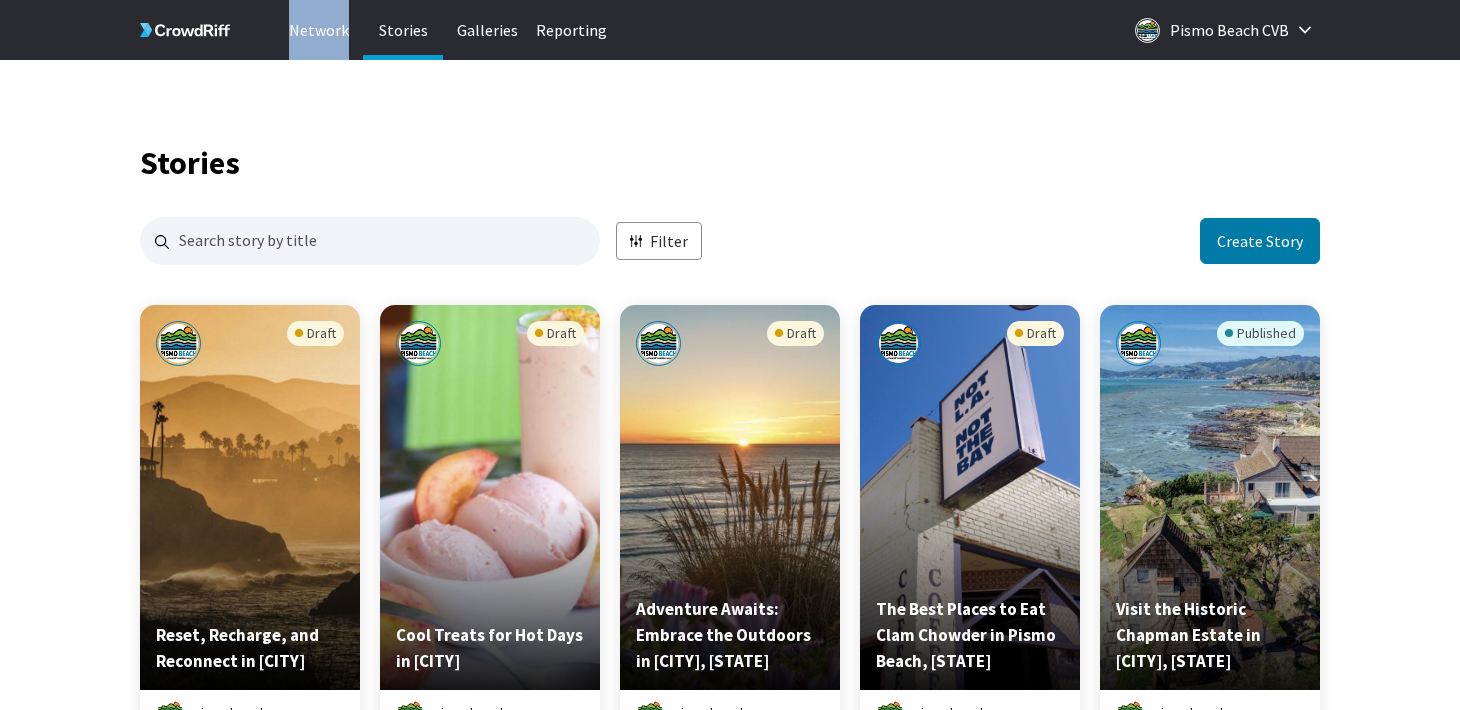 click at bounding box center (185, 30) 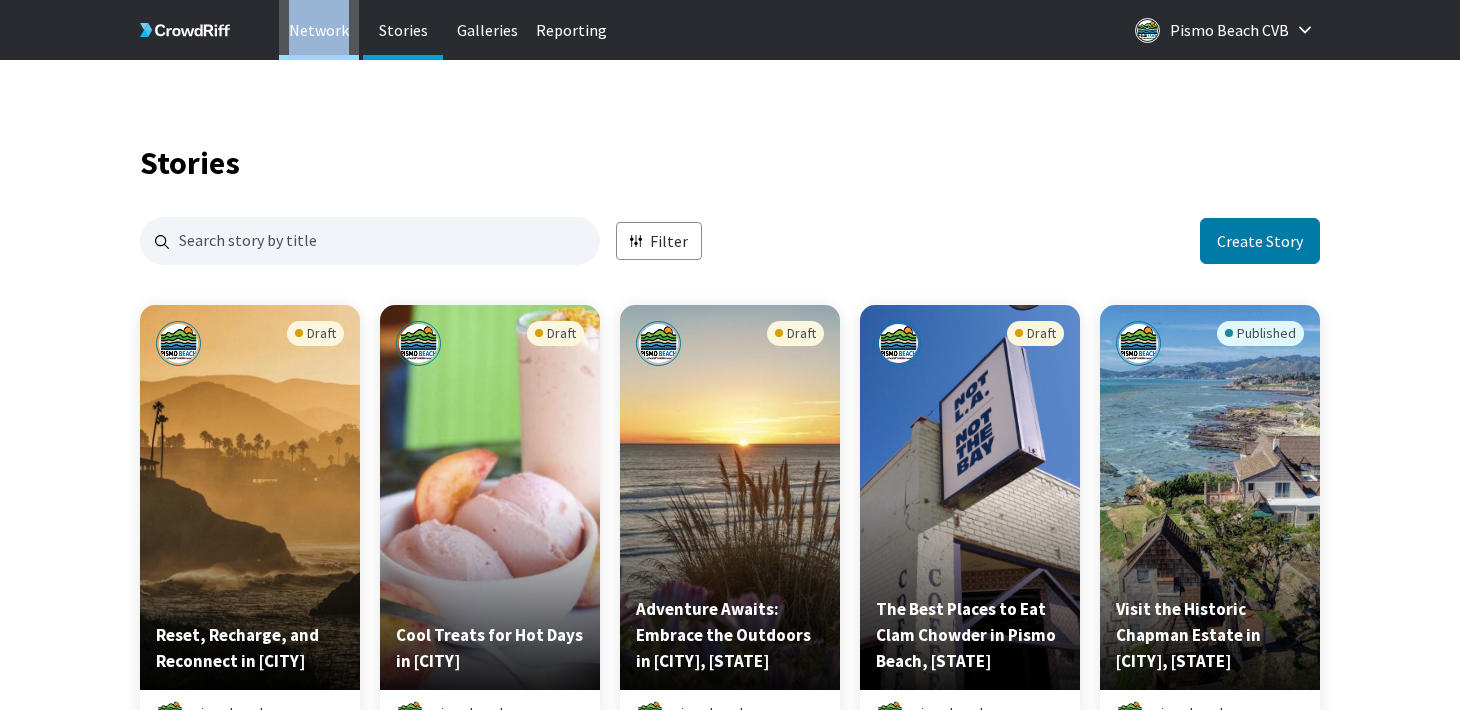 click on "Network" at bounding box center [319, 30] 